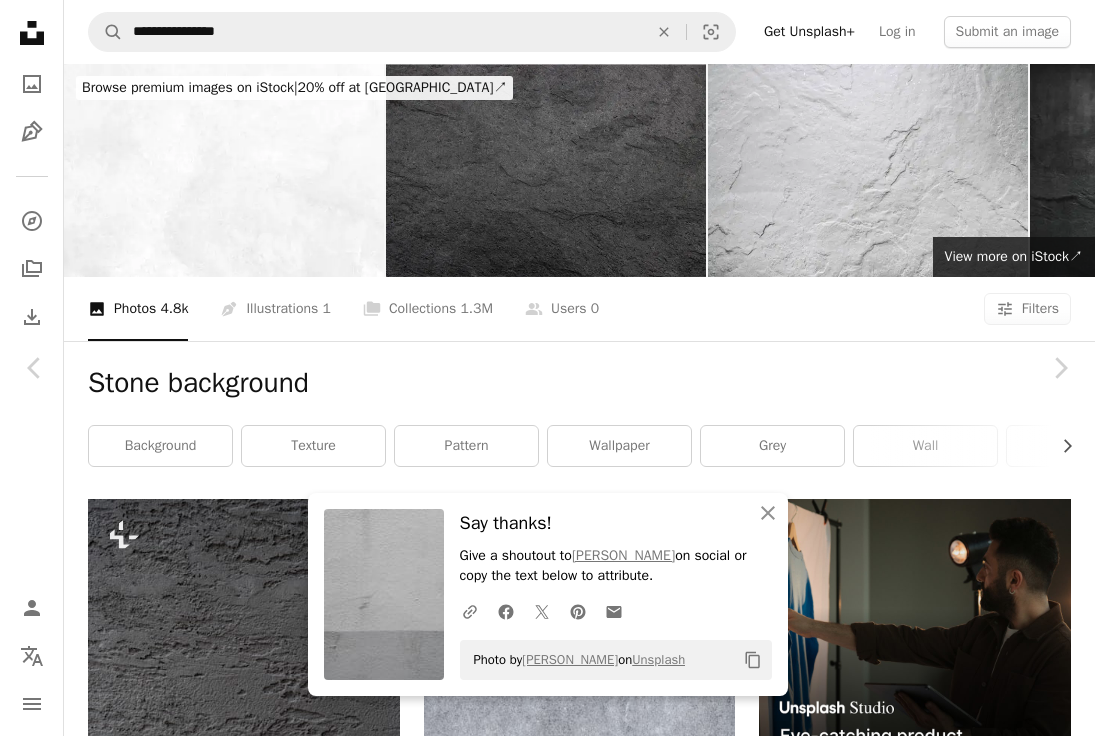 scroll, scrollTop: 59377, scrollLeft: 0, axis: vertical 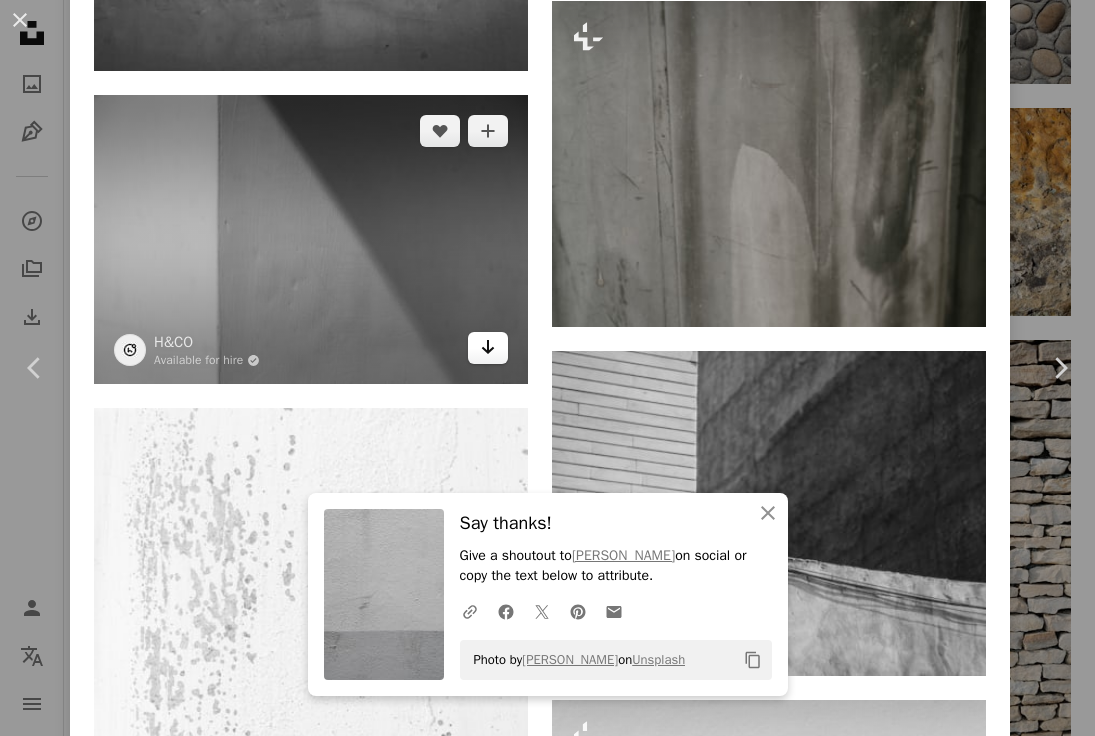 click on "Arrow pointing down" 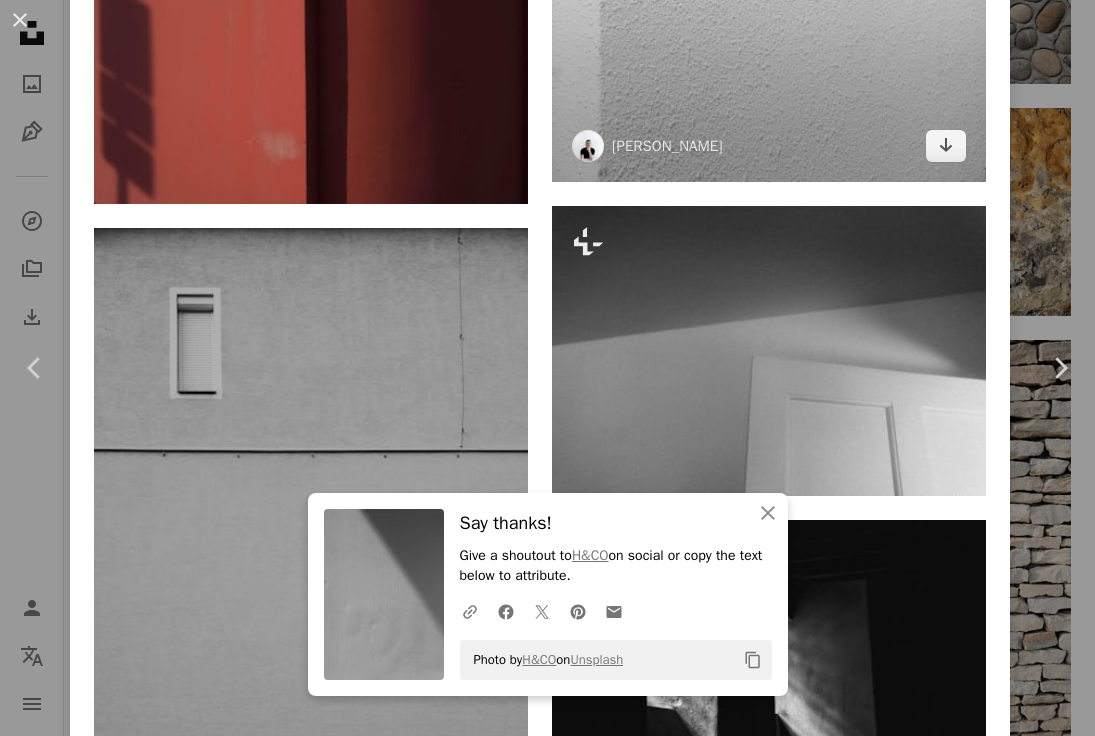 scroll, scrollTop: 3403, scrollLeft: 0, axis: vertical 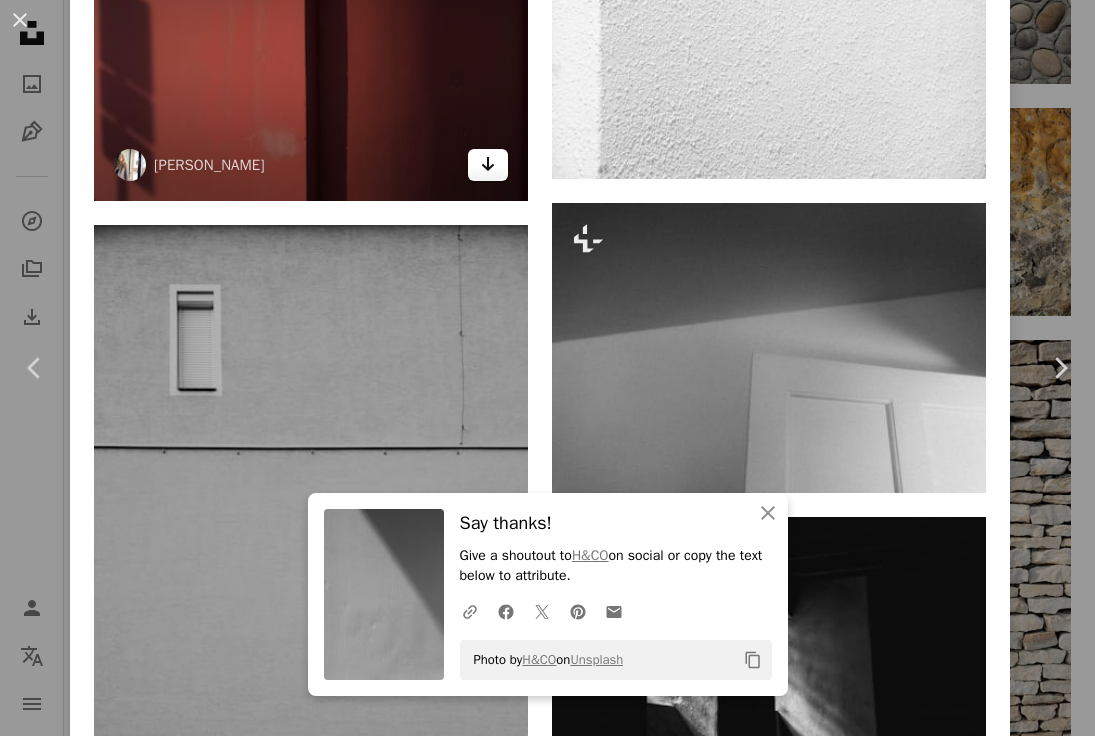 click on "Arrow pointing down" at bounding box center (488, 165) 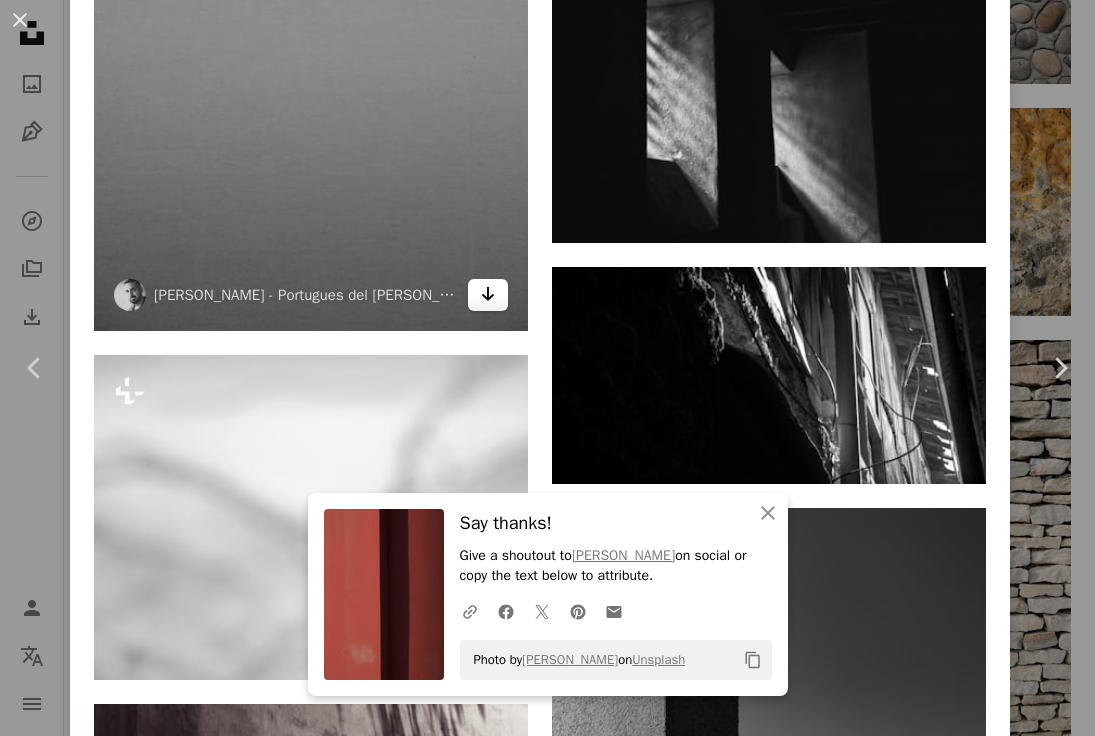 scroll, scrollTop: 3967, scrollLeft: 0, axis: vertical 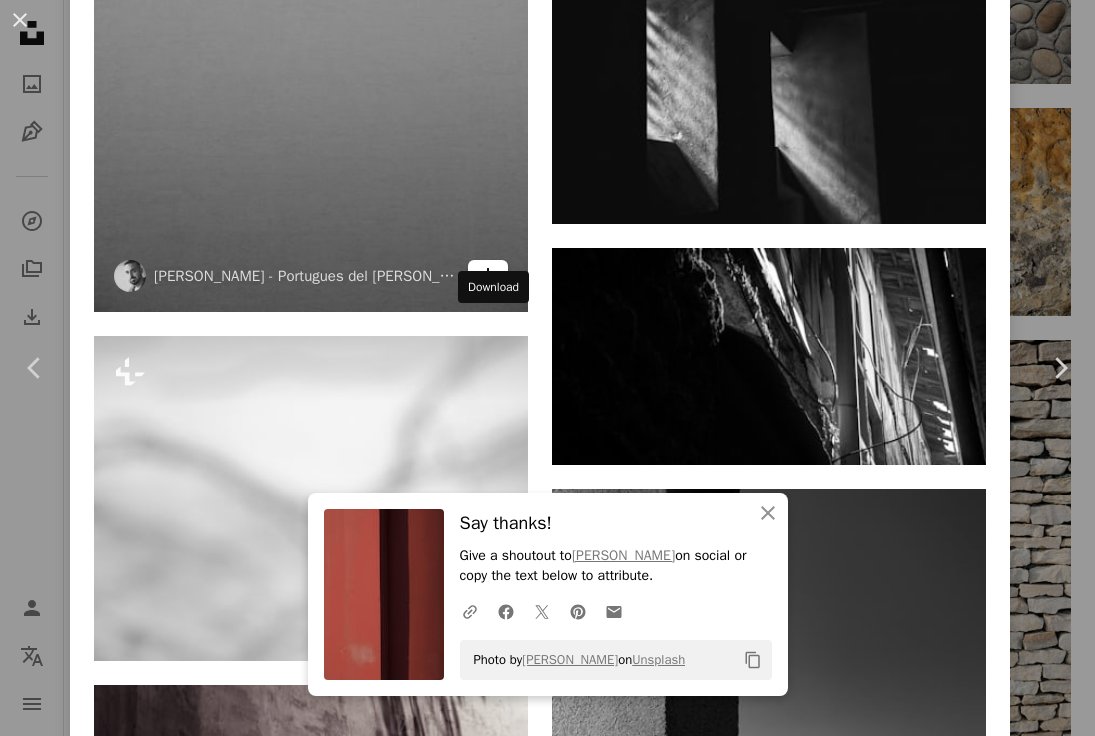 click on "Arrow pointing down" 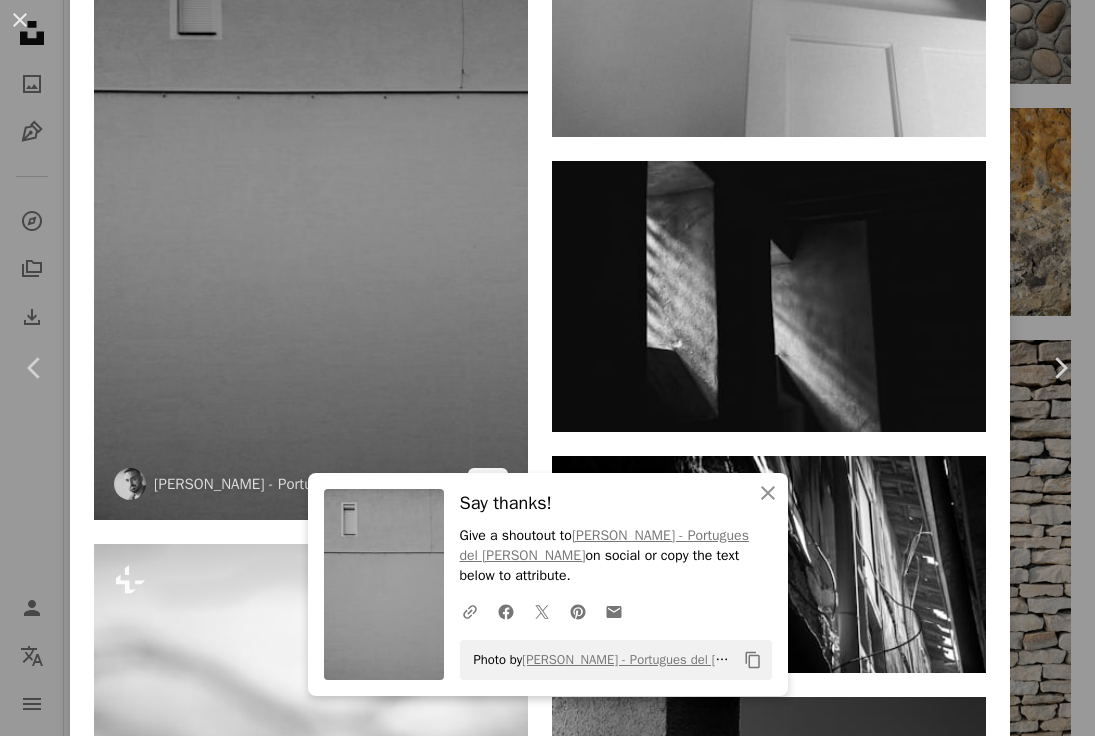 scroll, scrollTop: 3756, scrollLeft: 0, axis: vertical 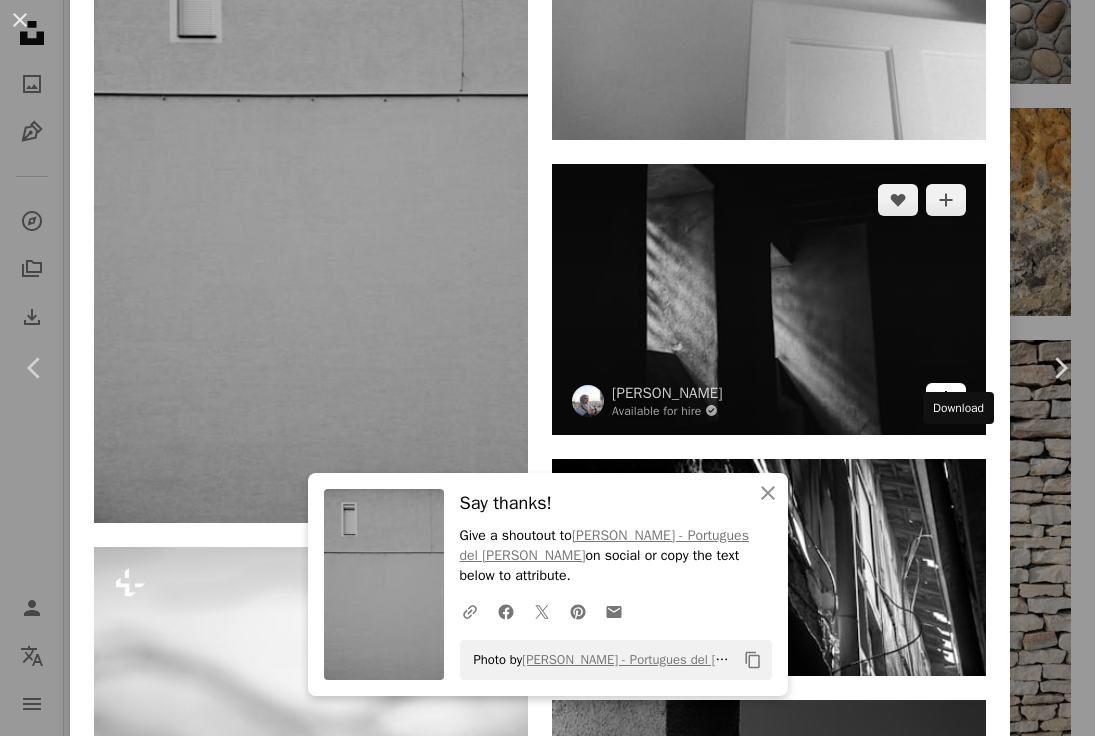 click 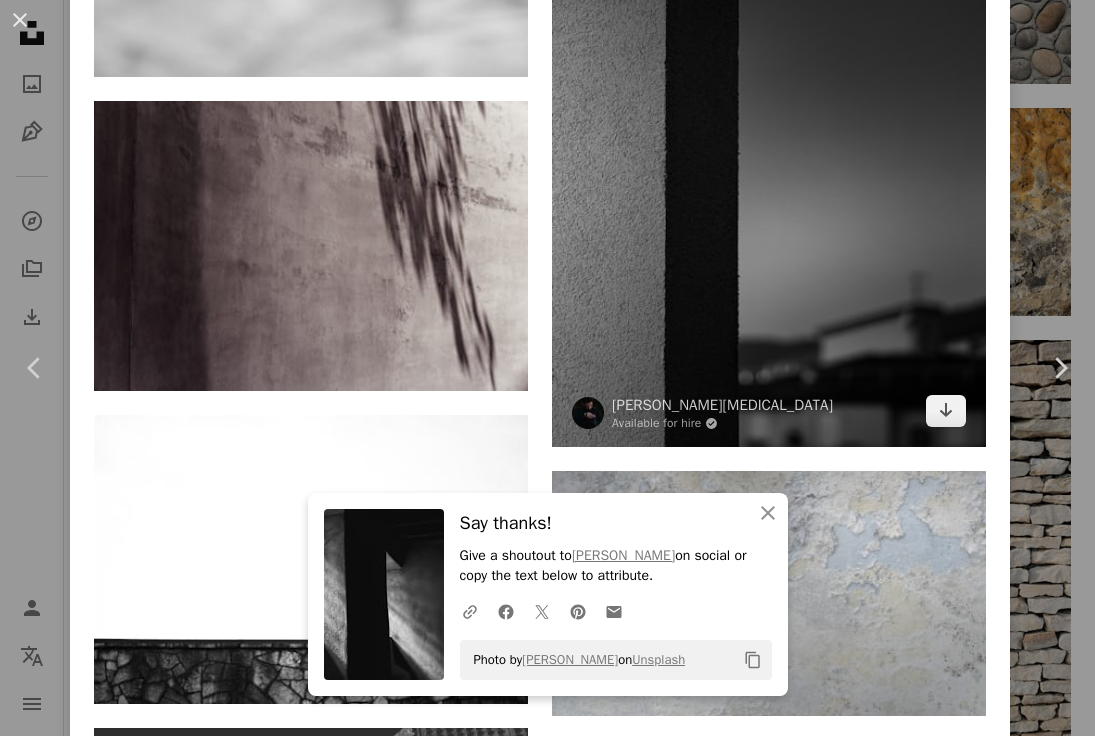 scroll, scrollTop: 4556, scrollLeft: 0, axis: vertical 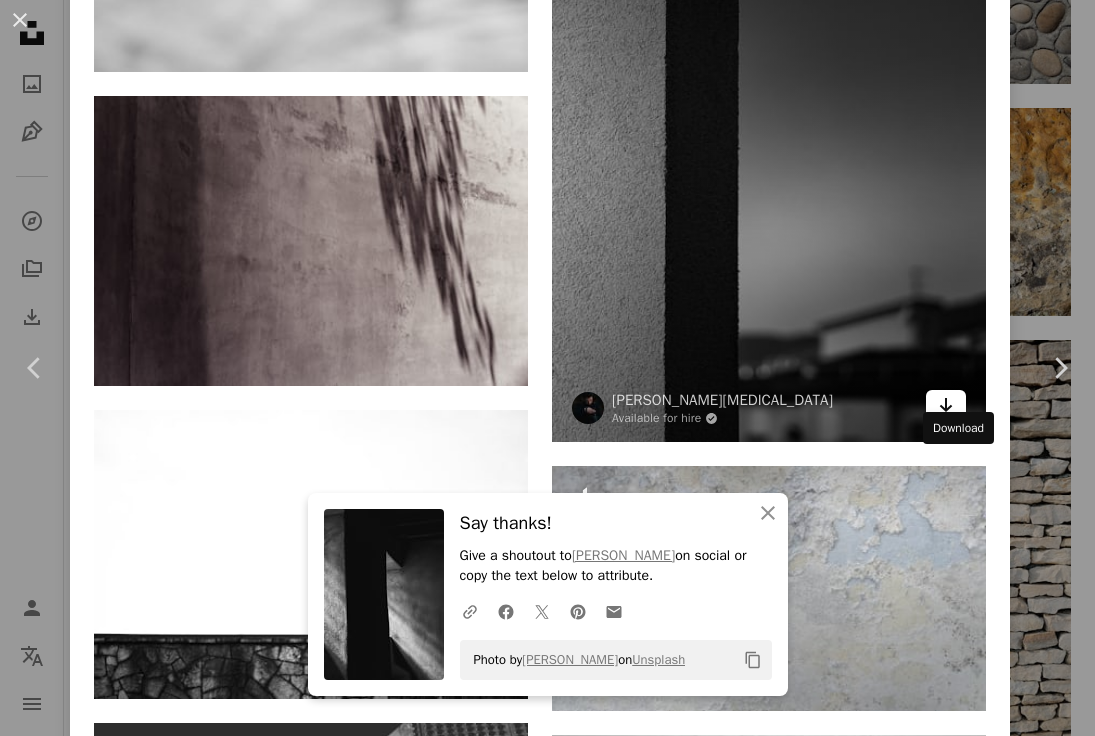 click on "Arrow pointing down" 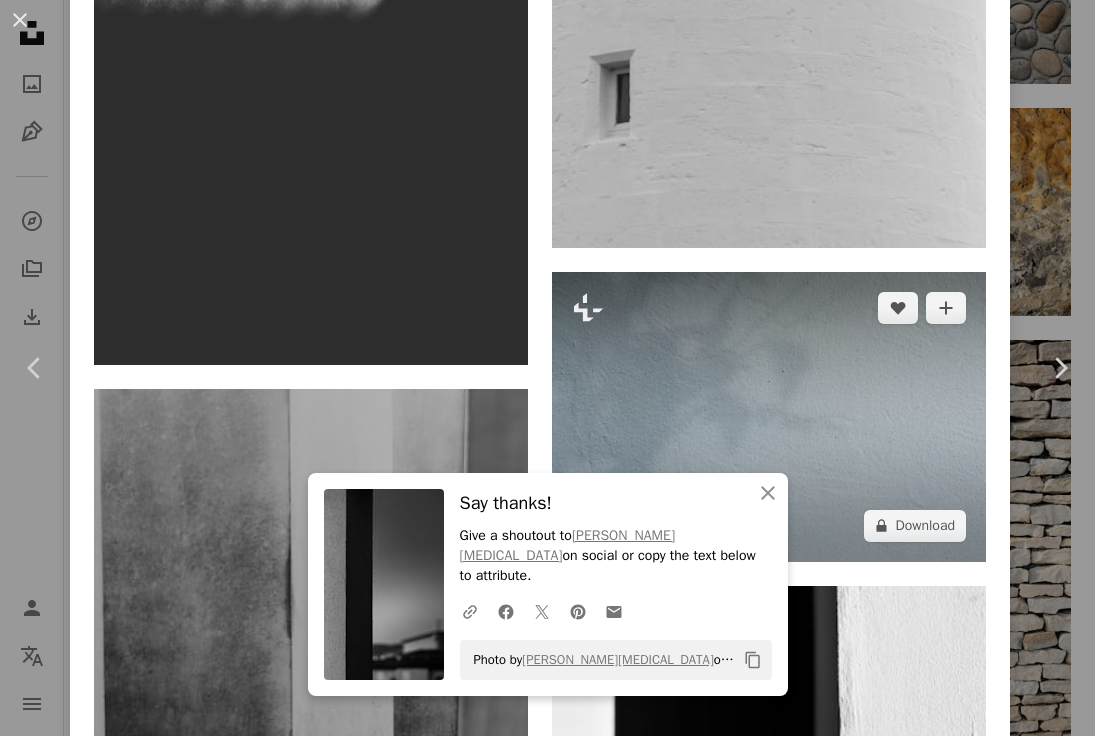 scroll, scrollTop: 5722, scrollLeft: 0, axis: vertical 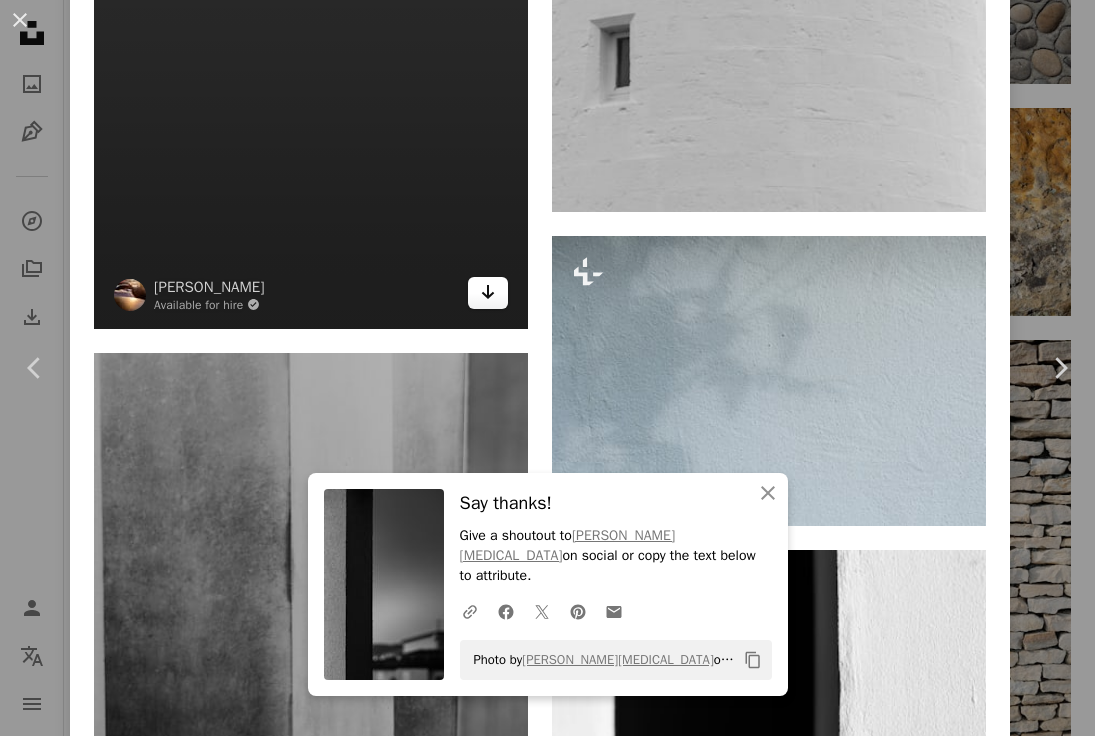 click on "Arrow pointing down" 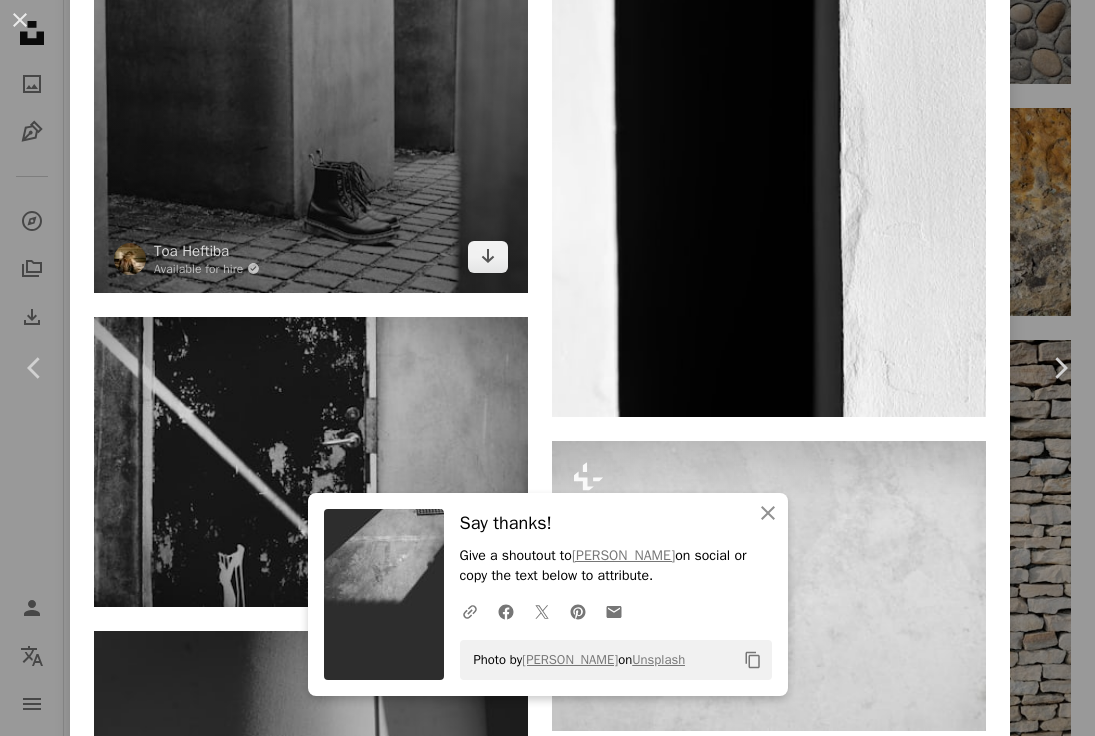 scroll, scrollTop: 6435, scrollLeft: 0, axis: vertical 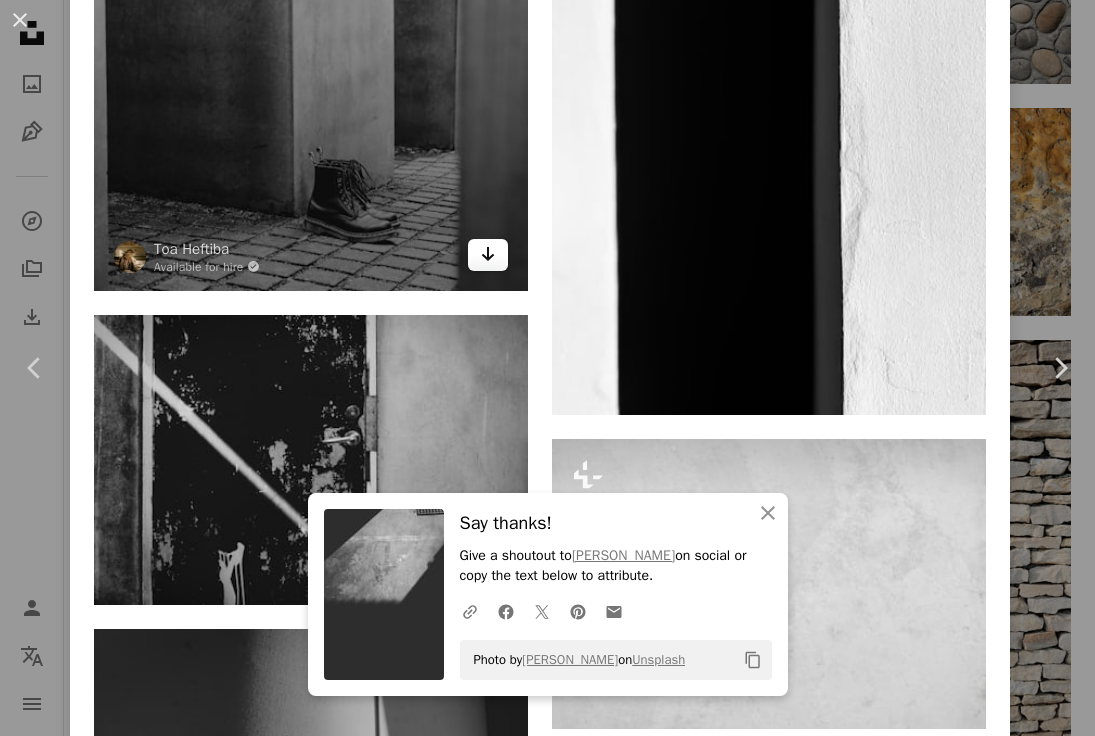 click on "Arrow pointing down" 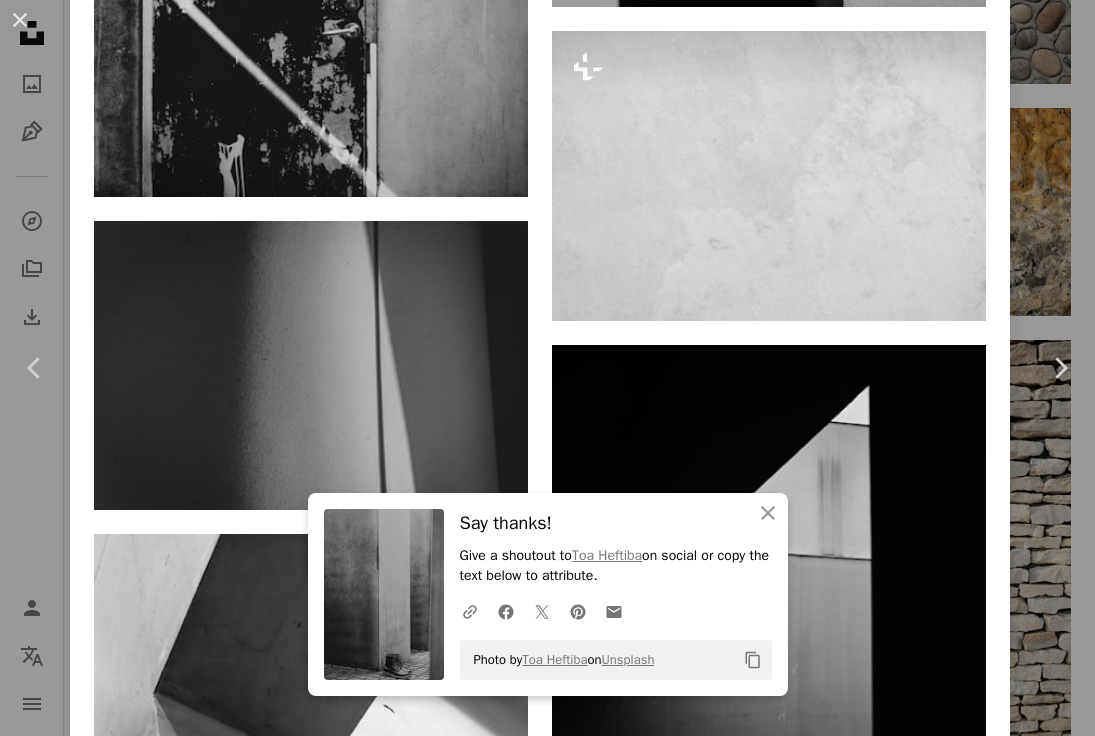 scroll, scrollTop: 6984, scrollLeft: 0, axis: vertical 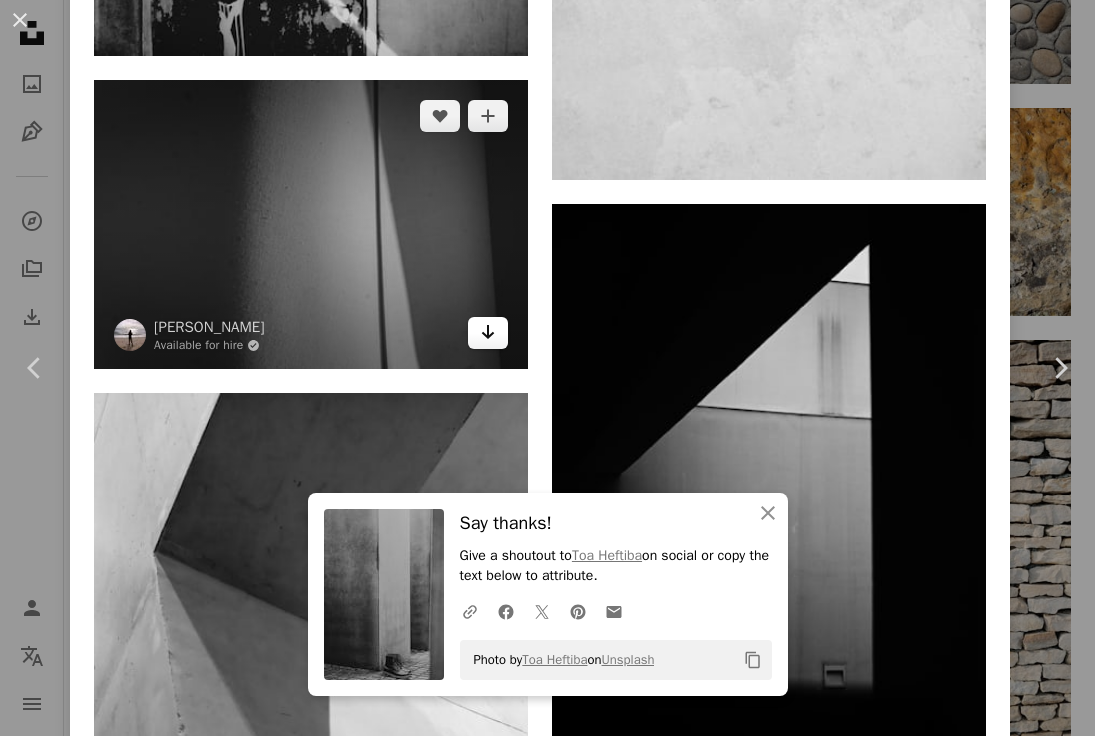 click on "Arrow pointing down" 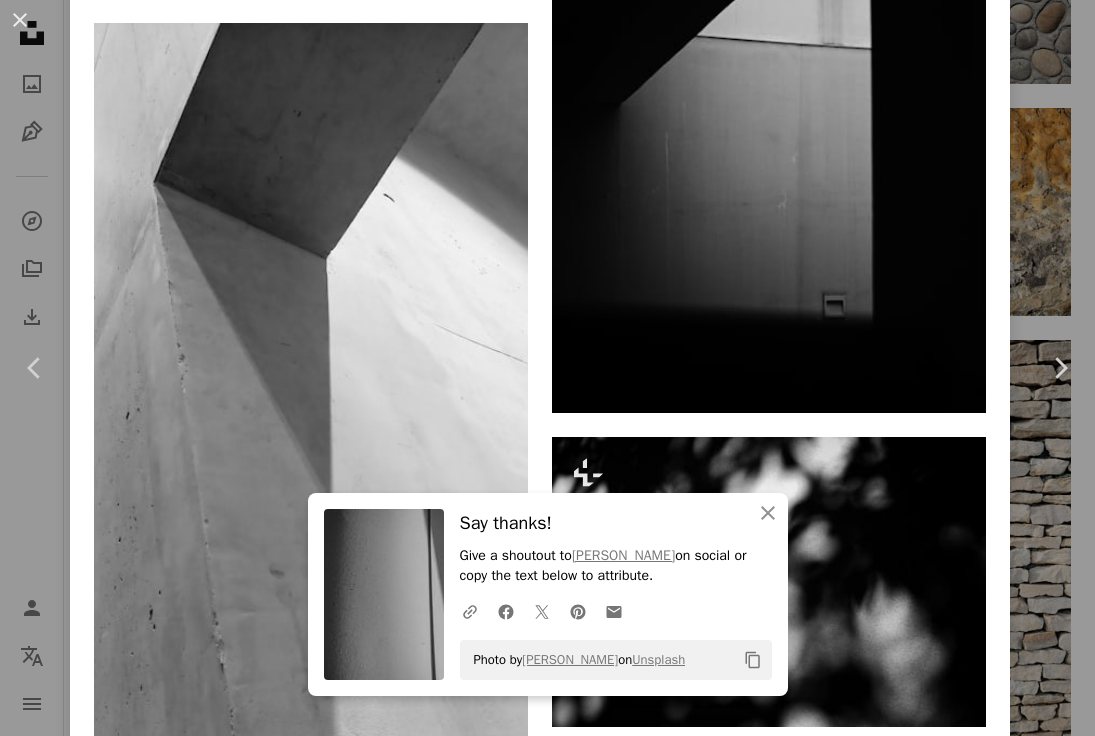 scroll, scrollTop: 7396, scrollLeft: 0, axis: vertical 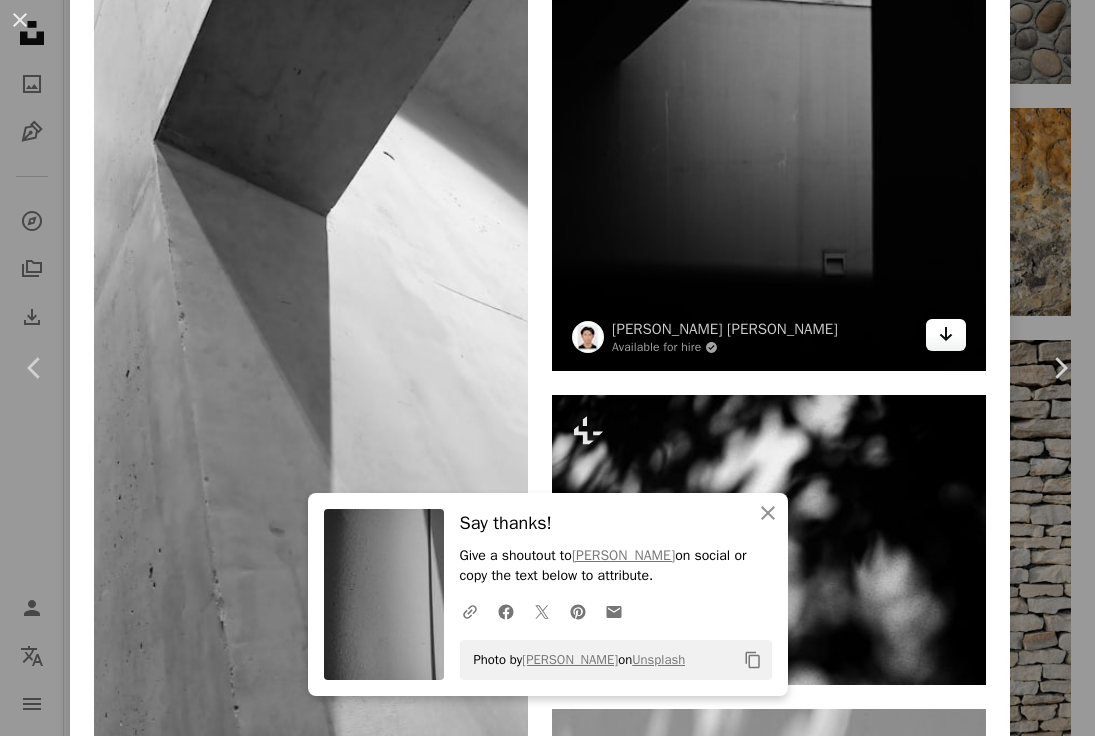 click 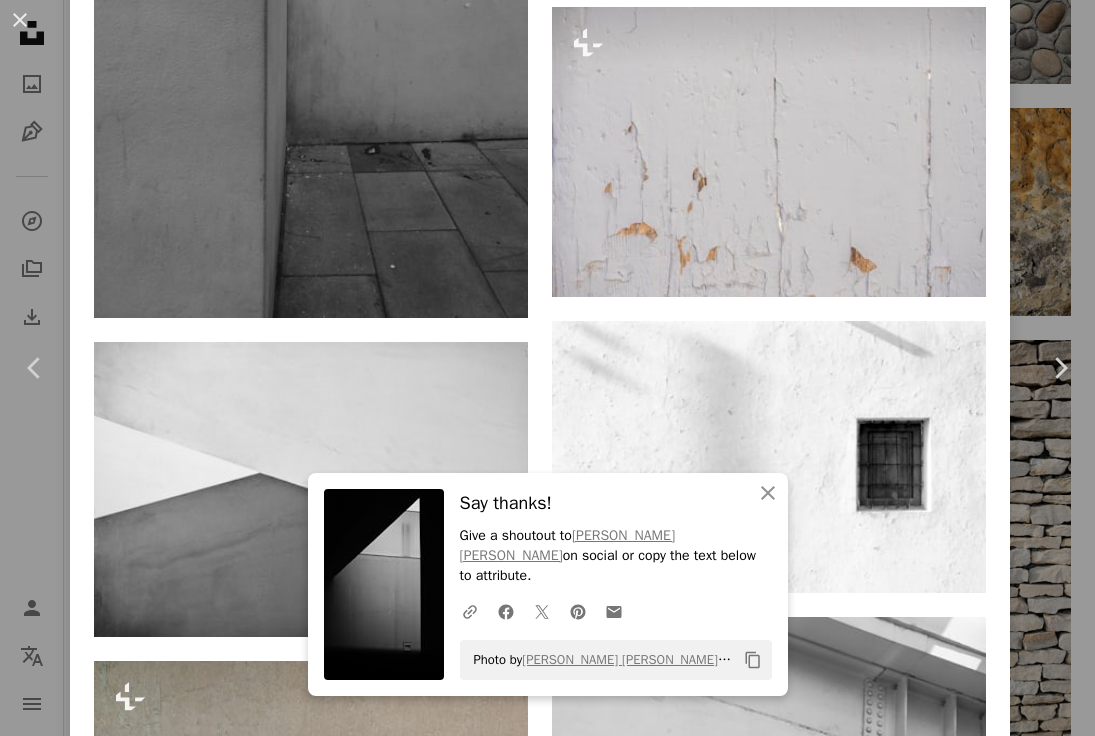 scroll, scrollTop: 8806, scrollLeft: 0, axis: vertical 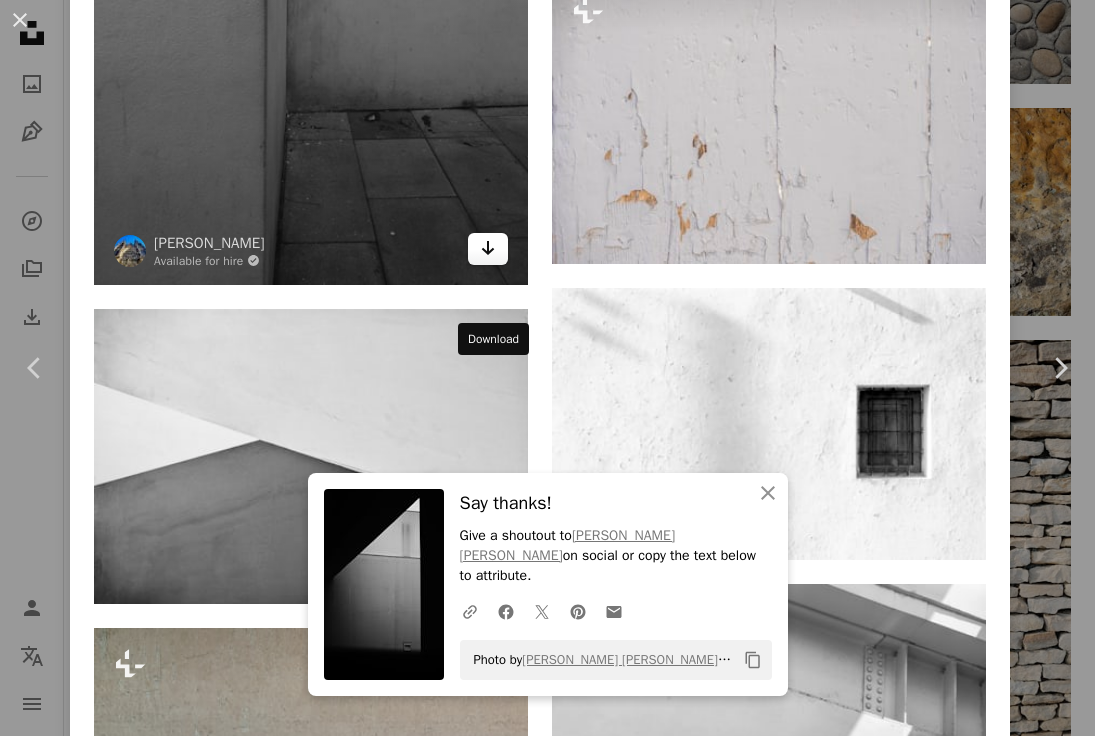 click on "Arrow pointing down" 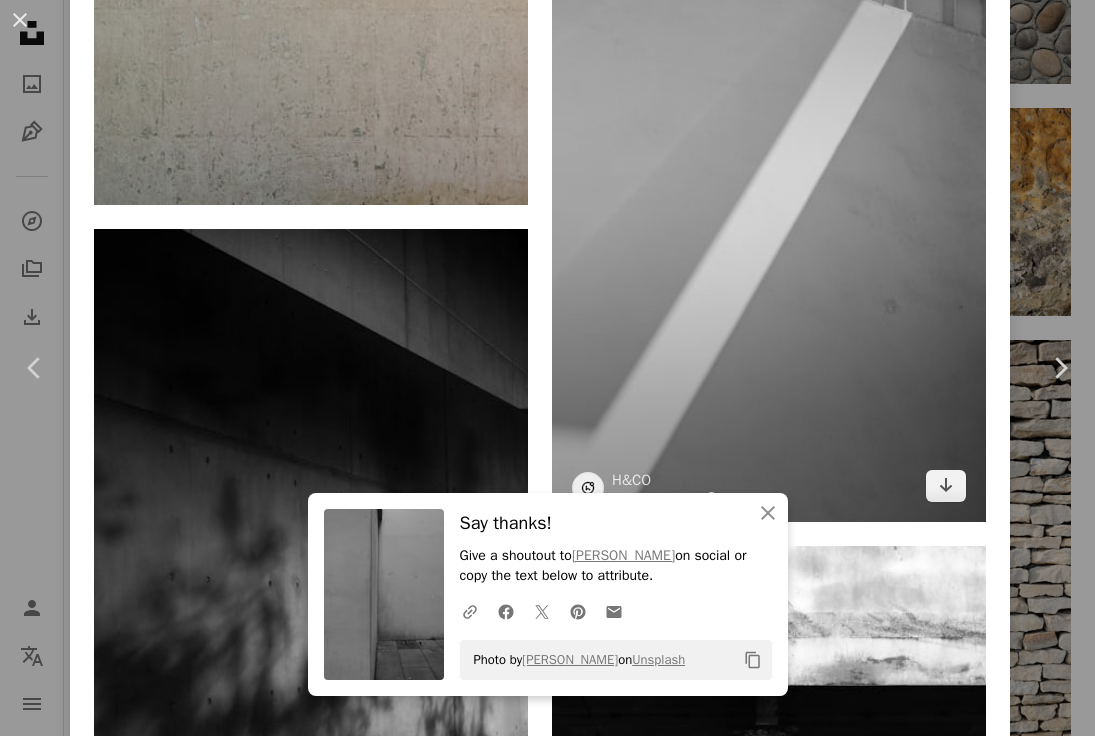 scroll, scrollTop: 9518, scrollLeft: 0, axis: vertical 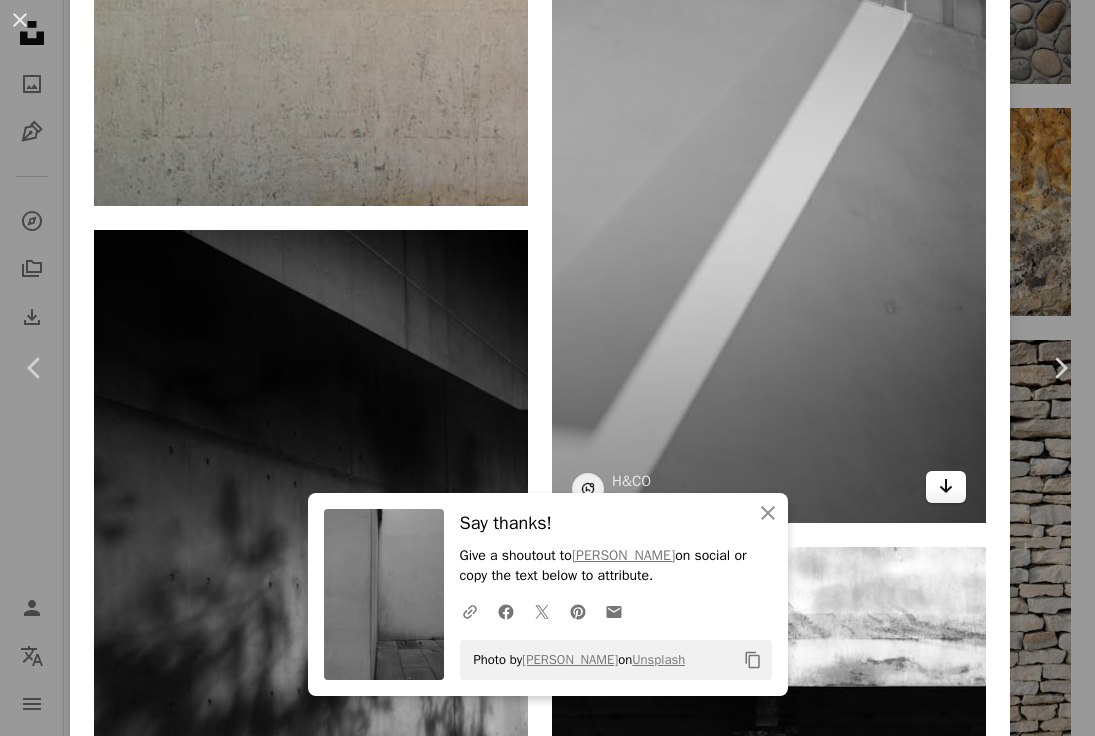 click 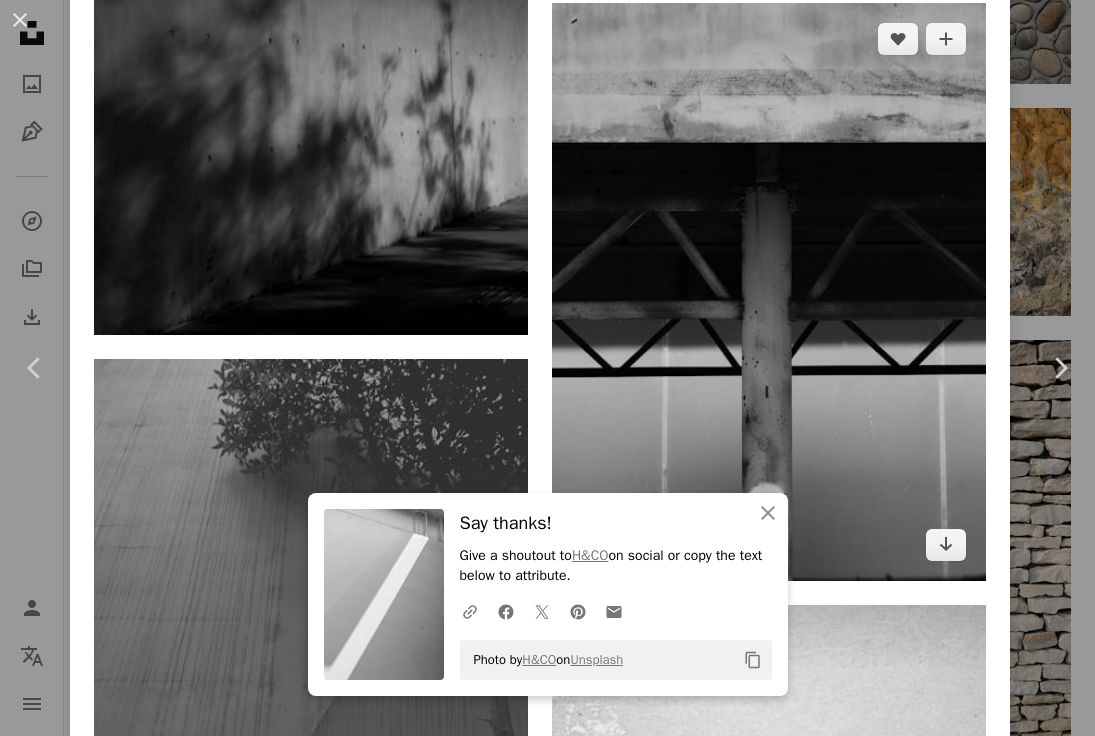 scroll, scrollTop: 10099, scrollLeft: 0, axis: vertical 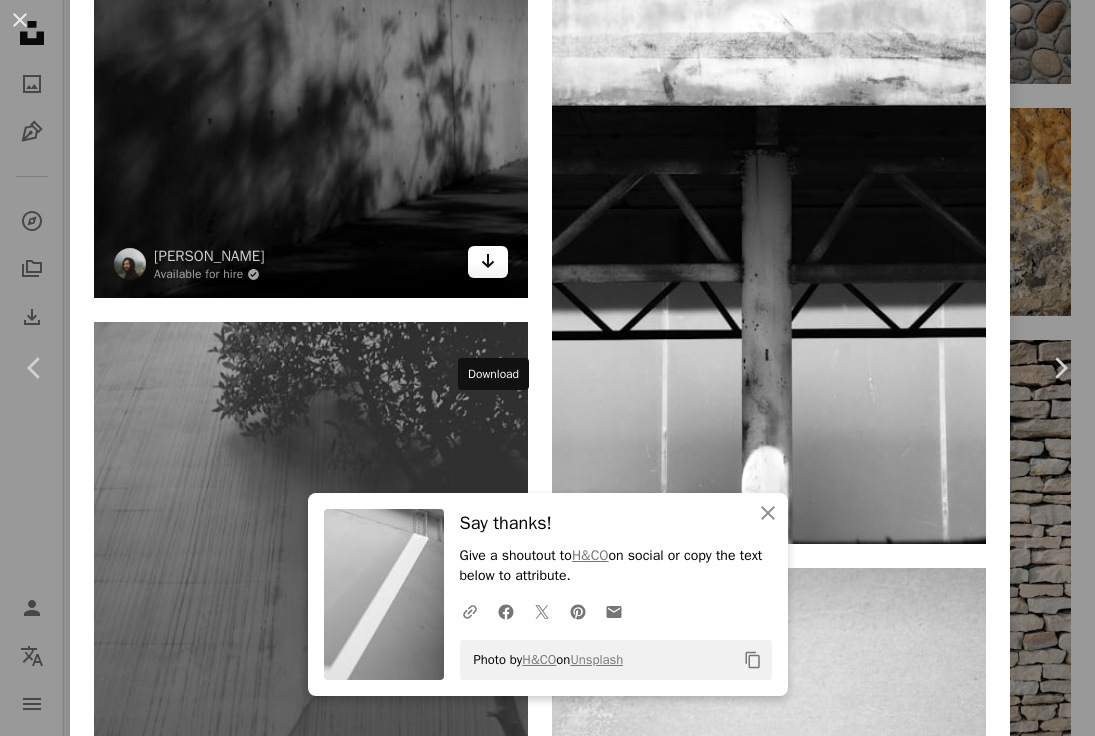 click 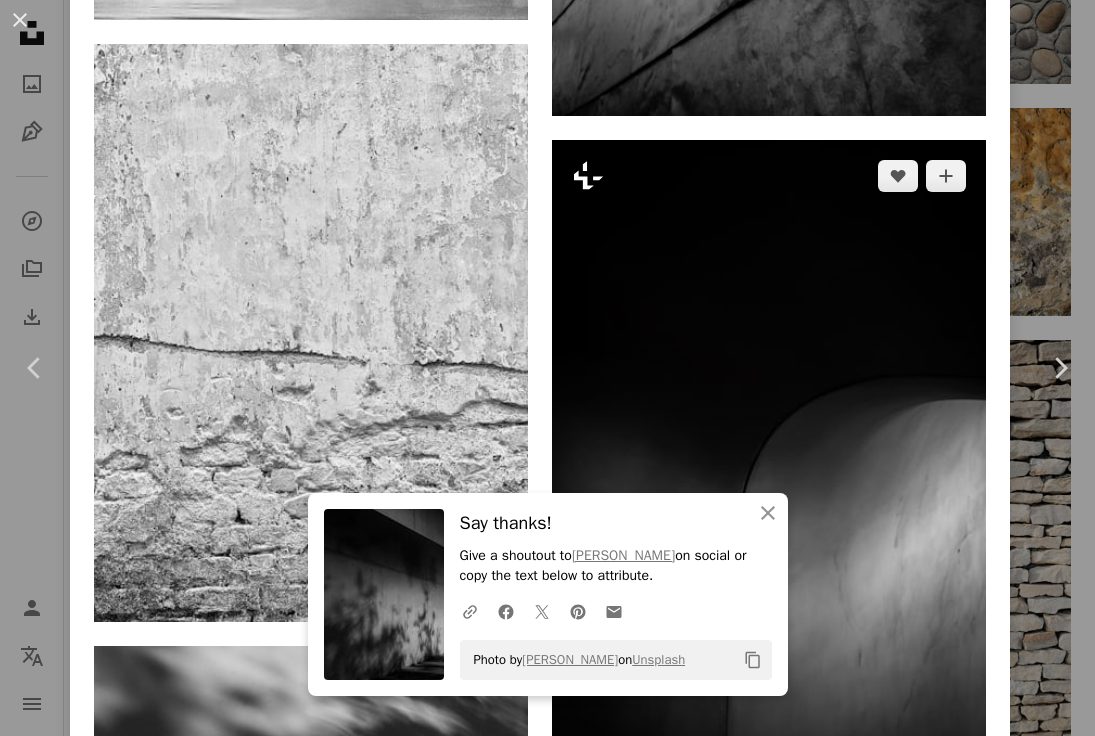 scroll, scrollTop: 11771, scrollLeft: 0, axis: vertical 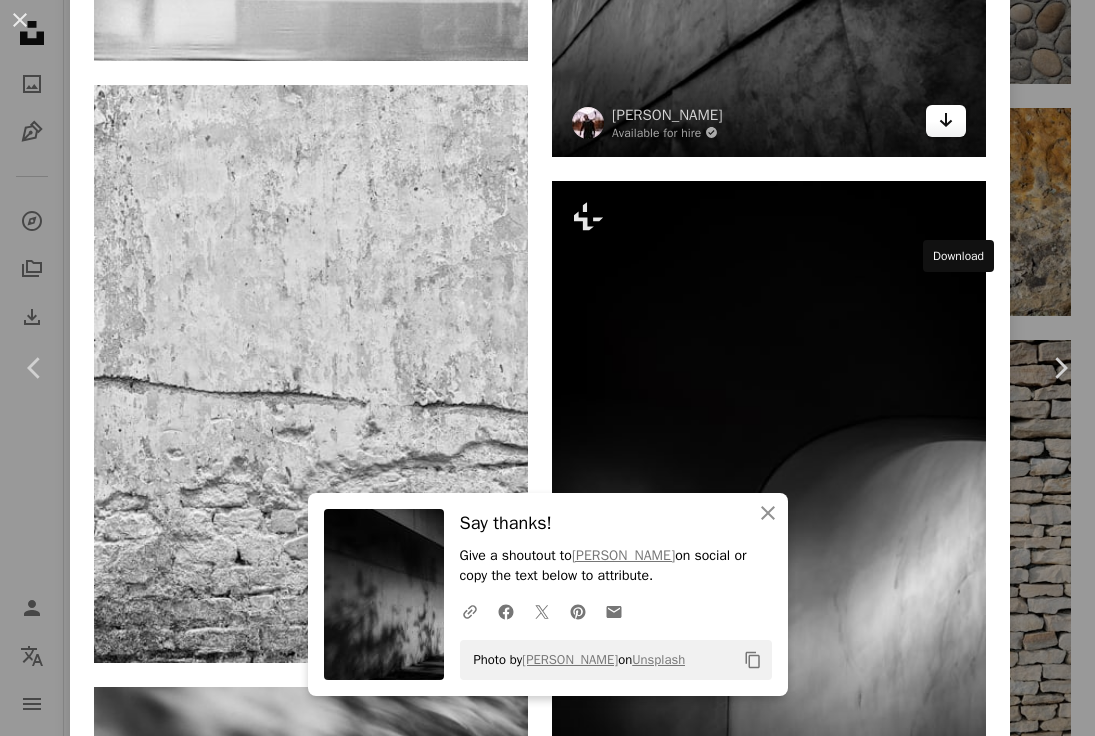 click 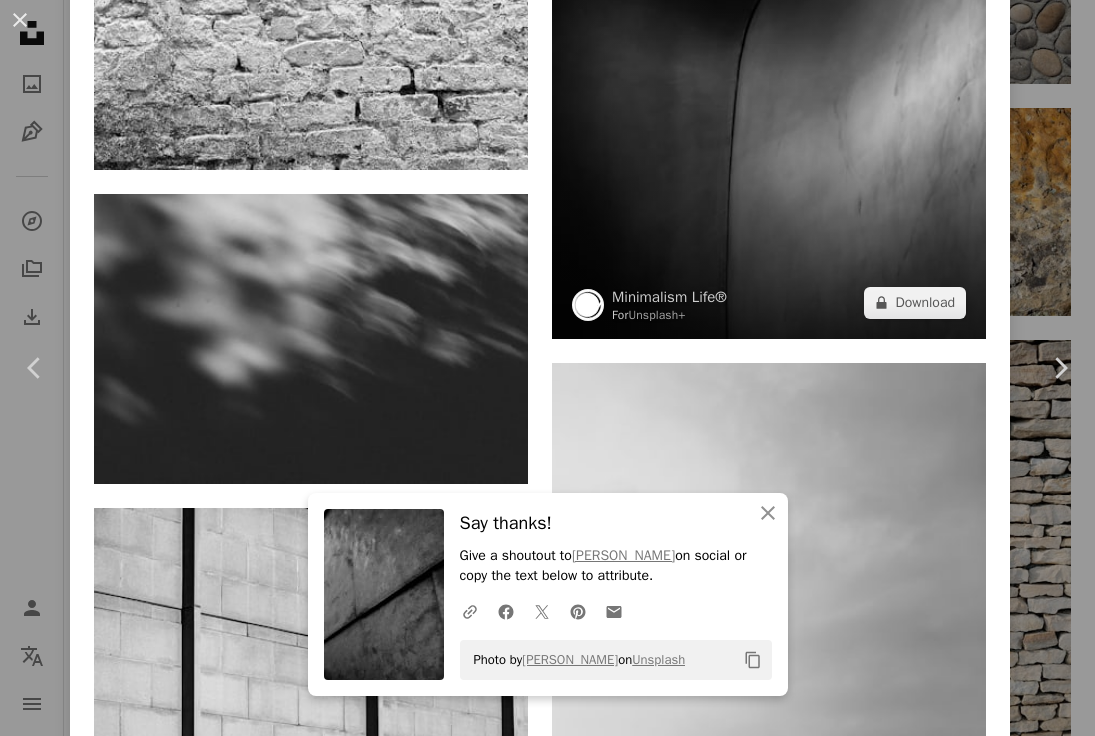 scroll, scrollTop: 12263, scrollLeft: 0, axis: vertical 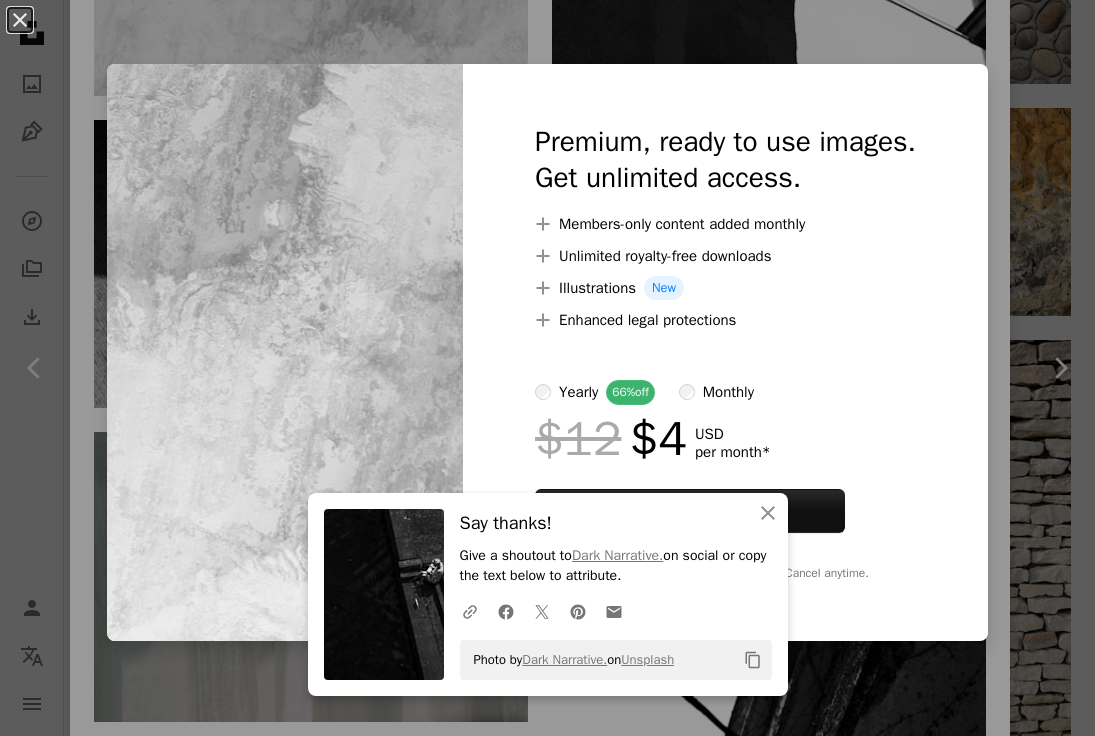 drag, startPoint x: 12, startPoint y: 16, endPoint x: 35, endPoint y: 19, distance: 23.194826 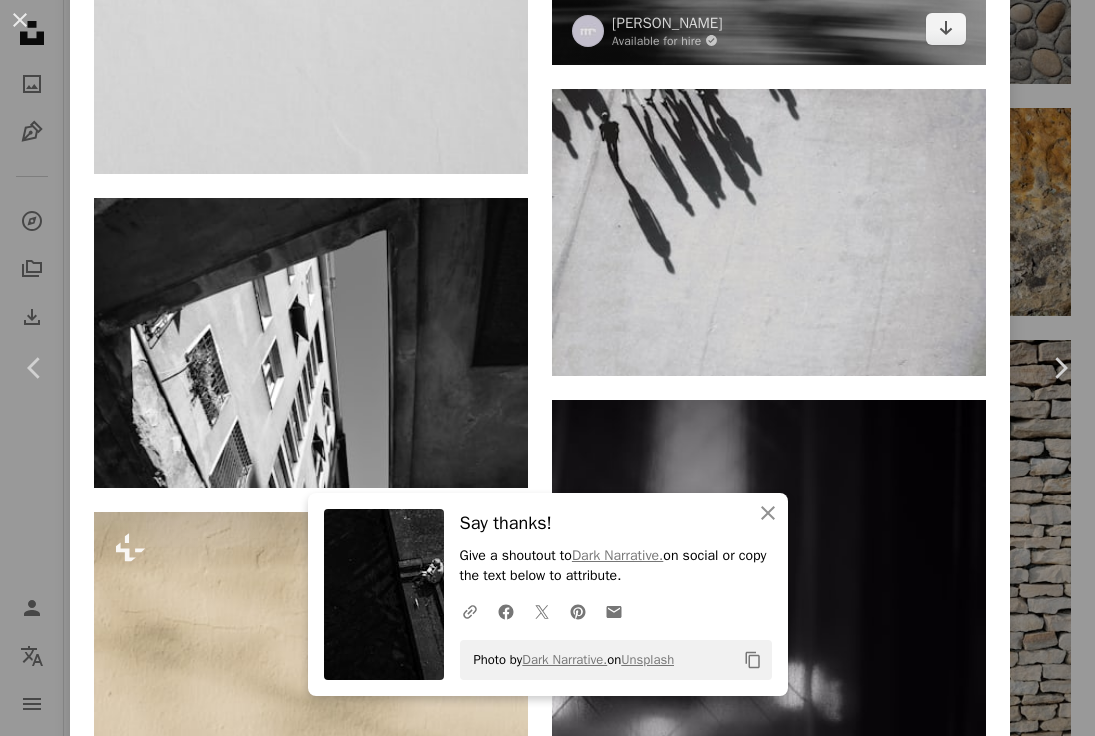scroll, scrollTop: 23916, scrollLeft: 0, axis: vertical 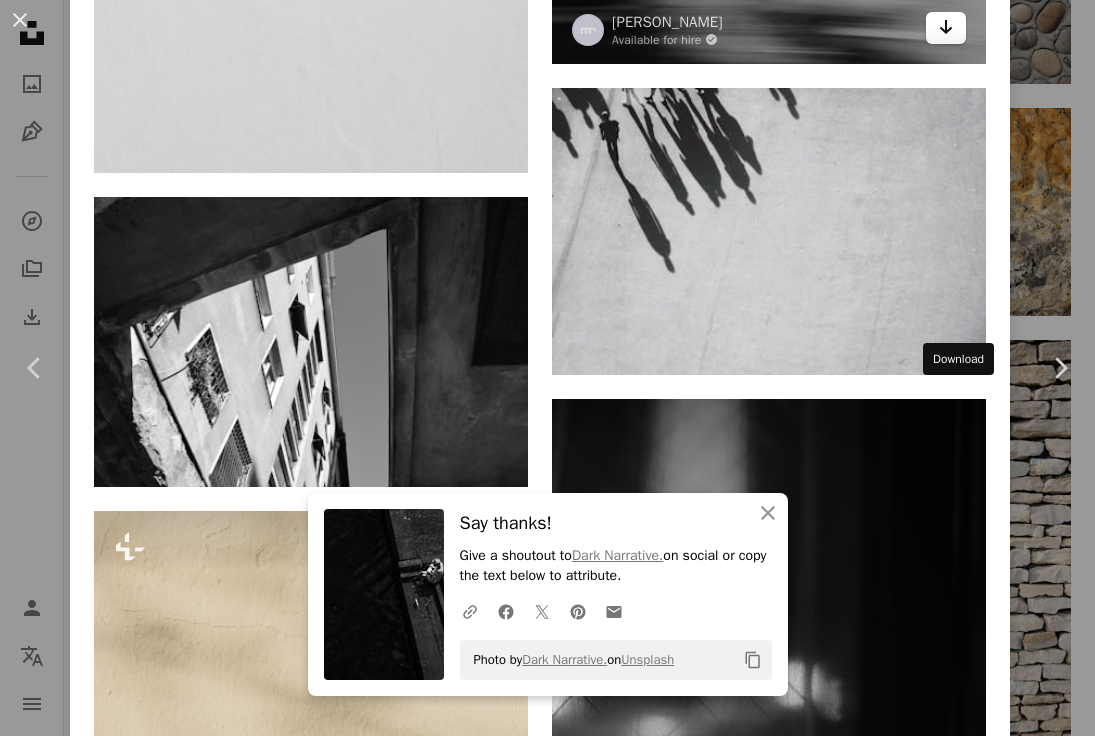 click on "Arrow pointing down" at bounding box center (946, 28) 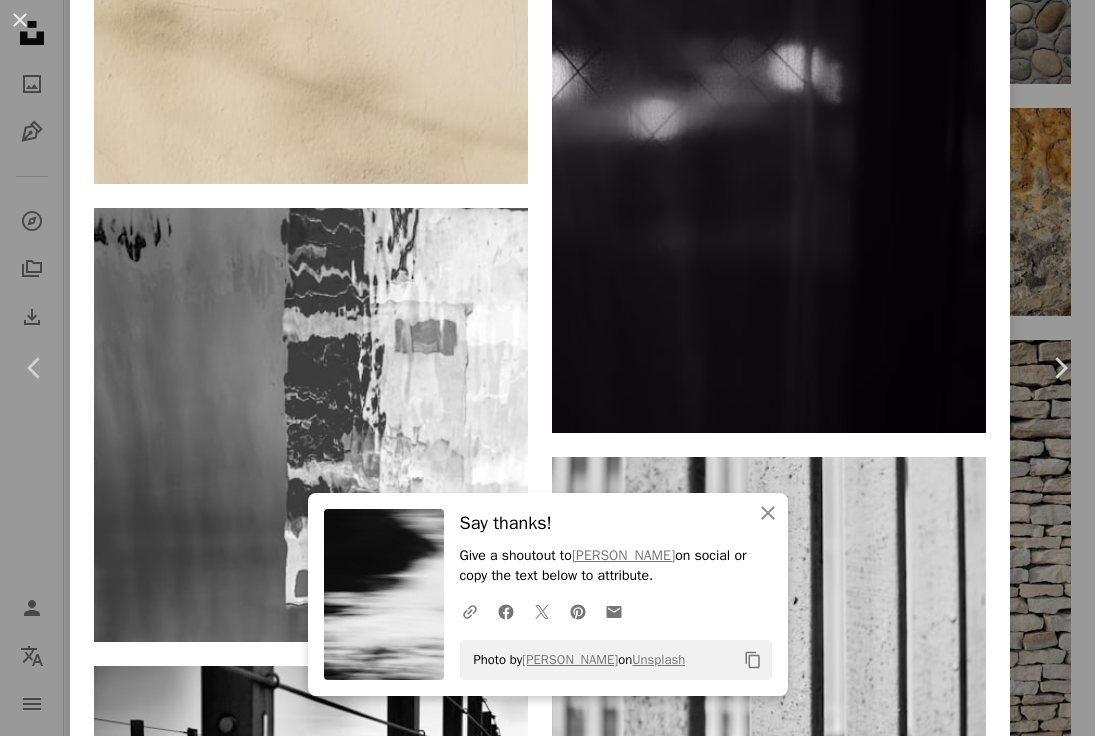 scroll, scrollTop: 24542, scrollLeft: 0, axis: vertical 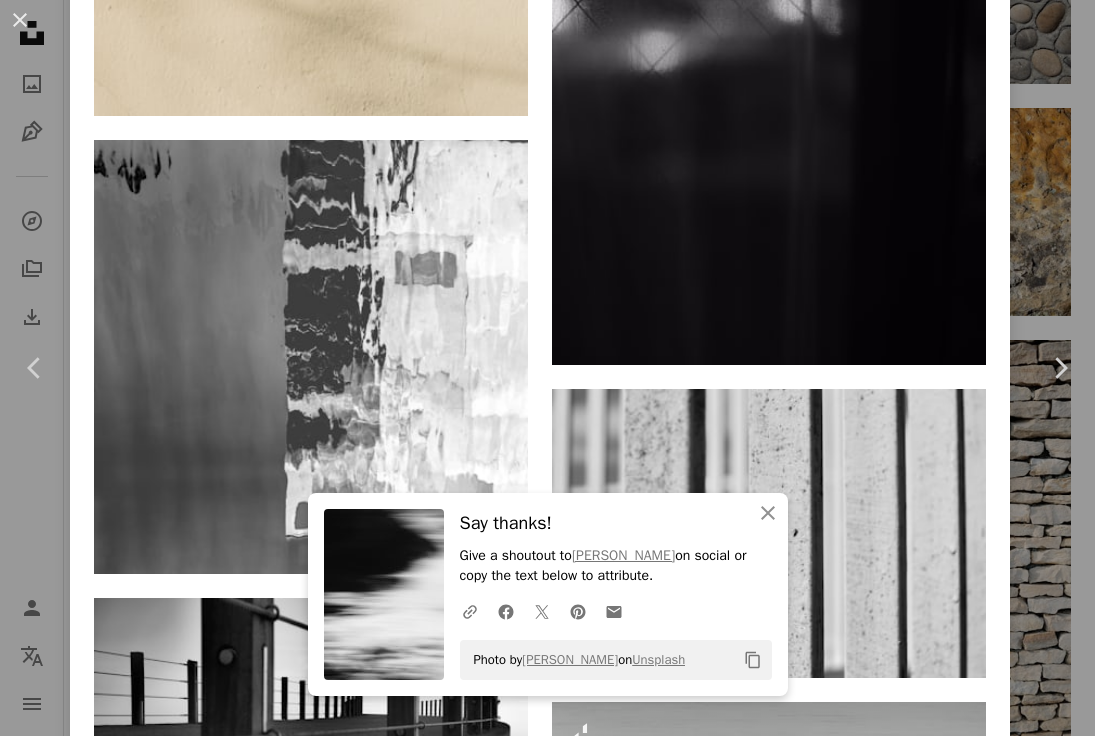 click on "A heart A plus sign [PERSON_NAME] Available for hire A checkmark inside of a circle Arrow pointing down A heart A plus sign H&CO Available for hire A checkmark inside of a circle Arrow pointing down A heart A plus sign NordWood Themes Available for hire A checkmark inside of a circle Arrow pointing down A heart A plus sign Amin Kashmirii Arrow pointing down A heart A plus sign [PERSON_NAME] Arrow pointing down A heart A plus sign [PERSON_NAME] - Portugues del [PERSON_NAME] Arrow pointing down Plus sign for Unsplash+ A heart A plus sign [PERSON_NAME] For  Unsplash+ A lock Download A heart A plus sign [PERSON_NAME] Available for hire A checkmark inside of a circle Arrow pointing down A heart A plus sign [PERSON_NAME] Arrow pointing down A heart A plus sign Raflian Azhar Available for hire A checkmark inside of a circle Arrow pointing down A heart A plus sign Toa Heftiba Available for hire A checkmark inside of a circle Arrow pointing down A heart A plus sign [PERSON_NAME] Available for hire A checkmark inside of a circle For" at bounding box center [540, -11136] 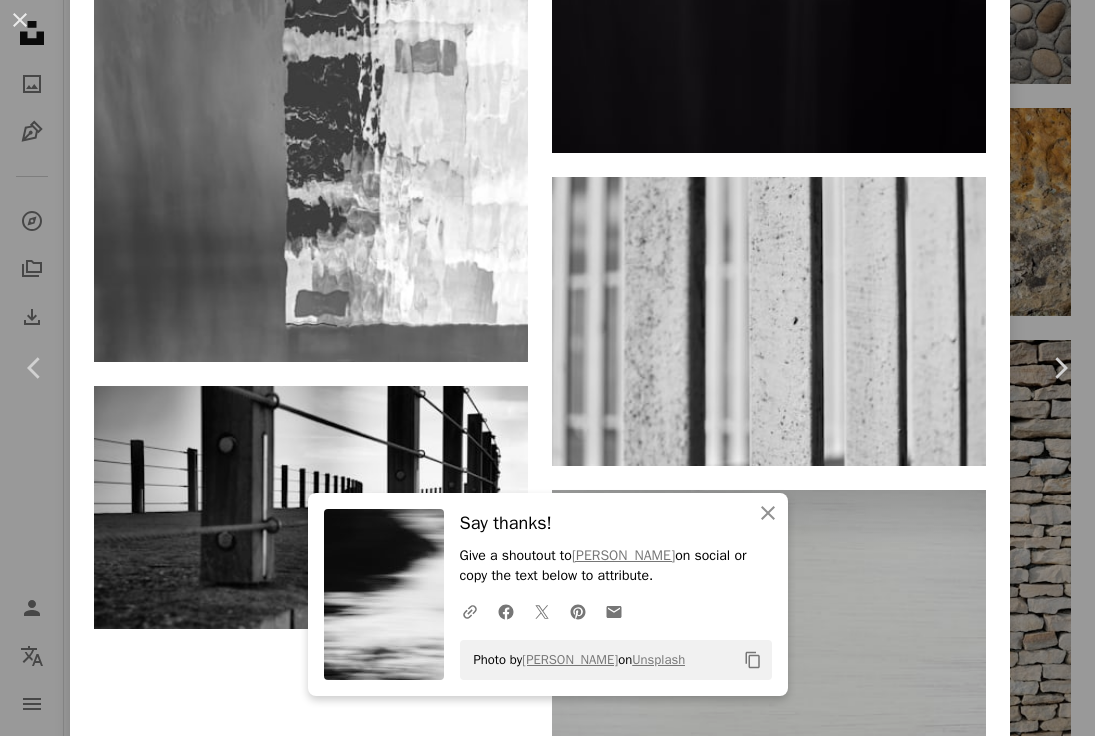 scroll, scrollTop: 24841, scrollLeft: 0, axis: vertical 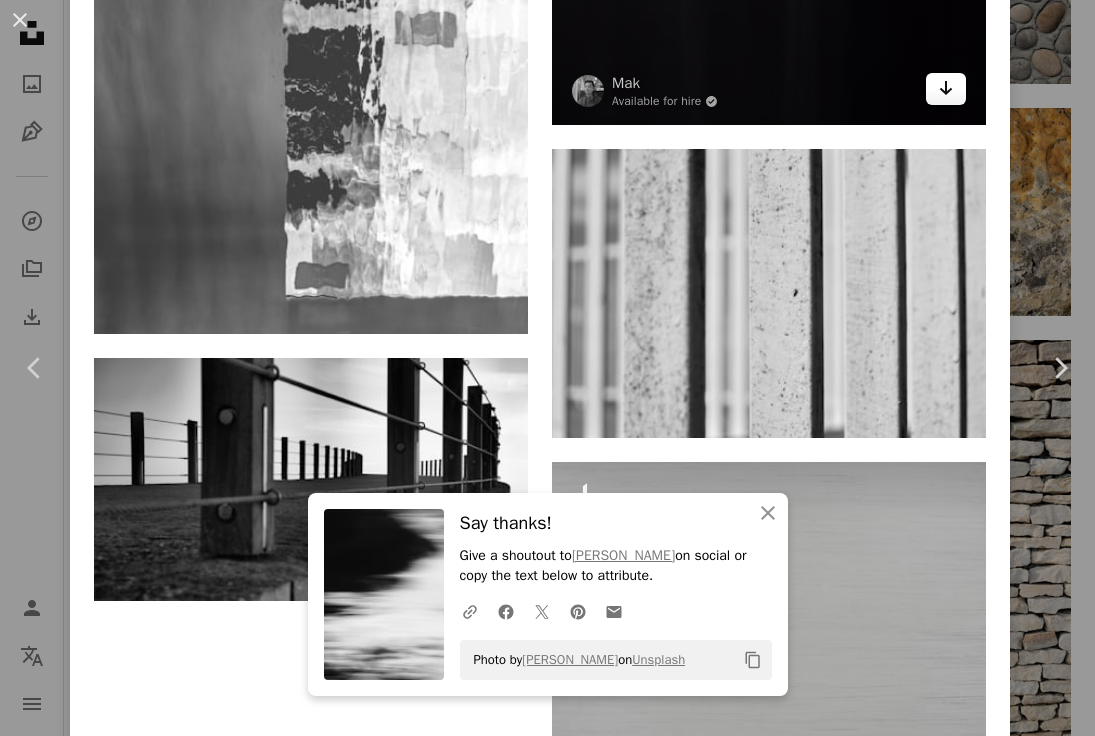 click on "Arrow pointing down" at bounding box center (946, 89) 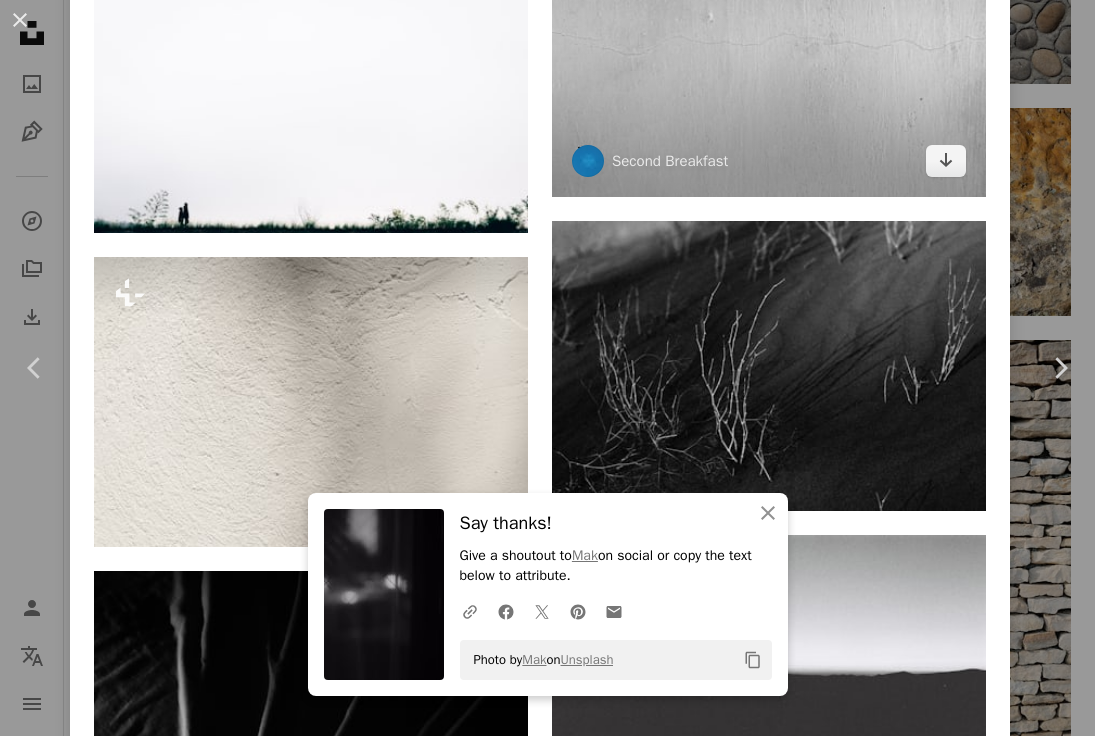 scroll, scrollTop: 25747, scrollLeft: 0, axis: vertical 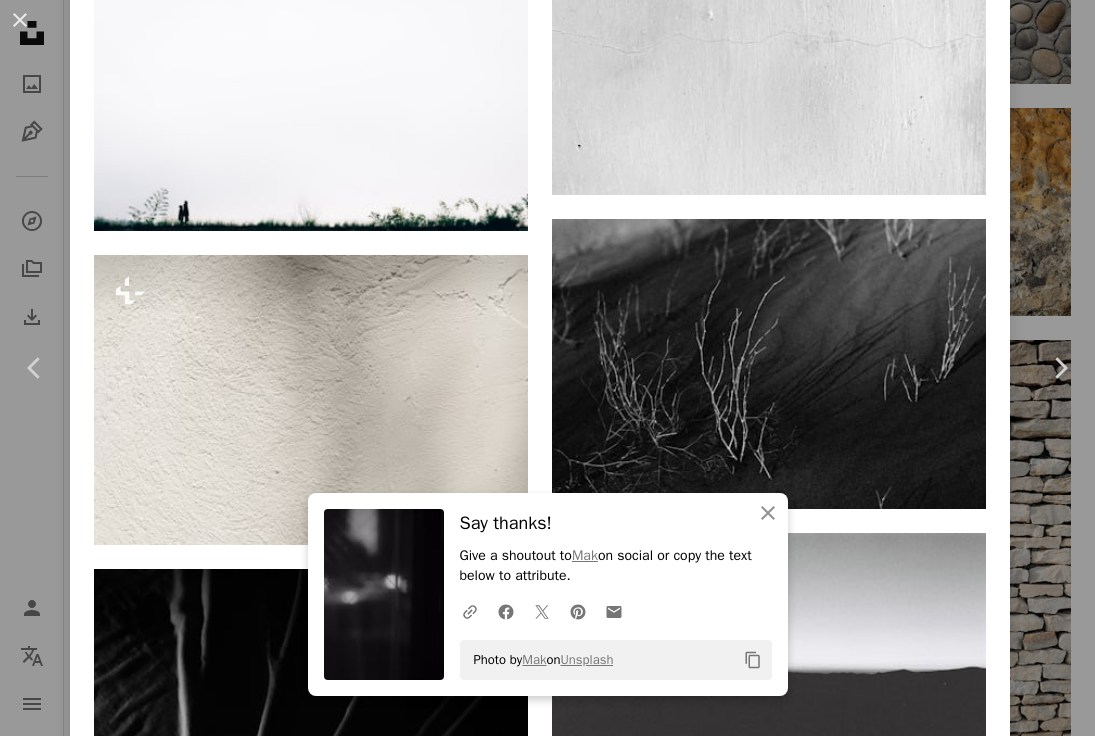 drag, startPoint x: 496, startPoint y: 328, endPoint x: 510, endPoint y: 329, distance: 14.035668 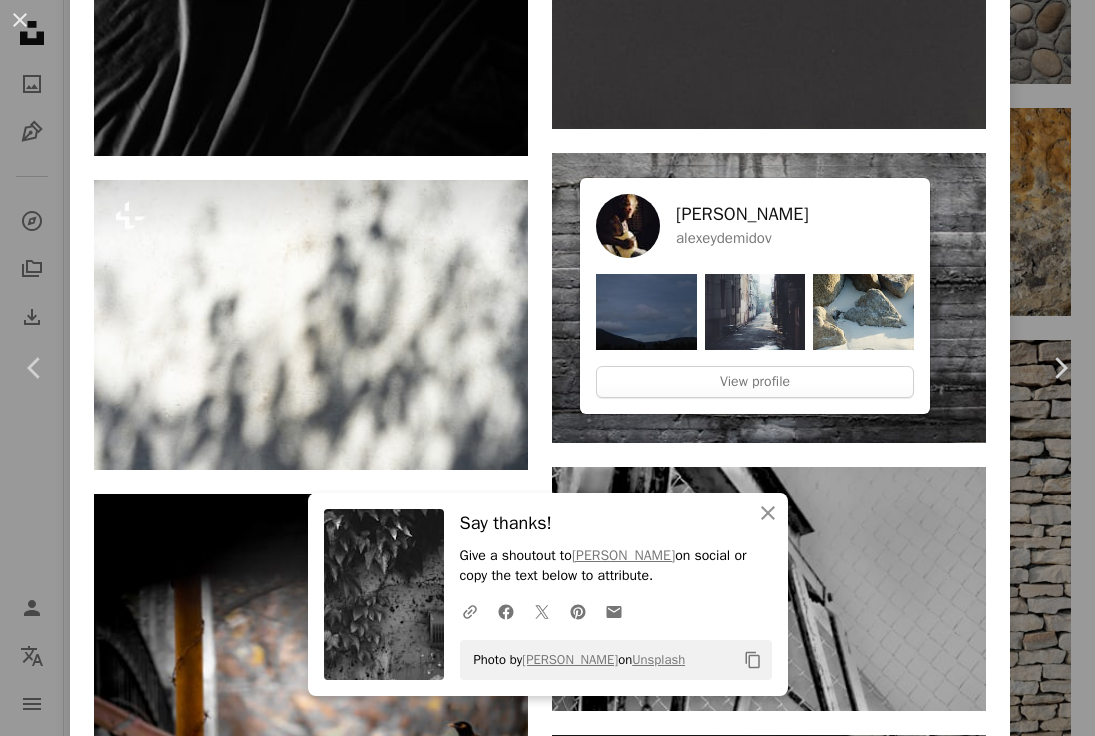 scroll, scrollTop: 26505, scrollLeft: 0, axis: vertical 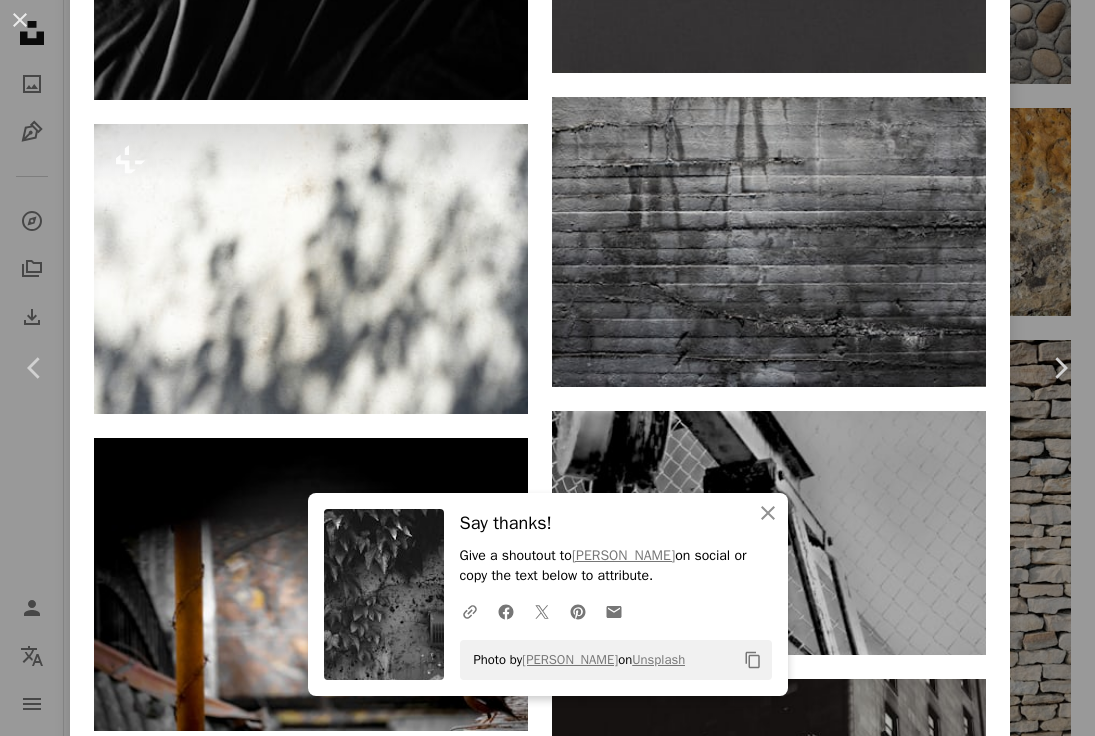 click on "A heart A plus sign [PERSON_NAME] Available for hire A checkmark inside of a circle Arrow pointing down A heart A plus sign H&CO Available for hire A checkmark inside of a circle Arrow pointing down A heart A plus sign NordWood Themes Available for hire A checkmark inside of a circle Arrow pointing down A heart A plus sign Amin Kashmirii Arrow pointing down A heart A plus sign [PERSON_NAME] Arrow pointing down A heart A plus sign [PERSON_NAME] - Portugues del [PERSON_NAME] Arrow pointing down Plus sign for Unsplash+ A heart A plus sign [PERSON_NAME] For  Unsplash+ A lock Download A heart A plus sign [PERSON_NAME] Available for hire A checkmark inside of a circle Arrow pointing down A heart A plus sign [PERSON_NAME] Arrow pointing down A heart A plus sign Raflian Azhar Available for hire A checkmark inside of a circle Arrow pointing down A heart A plus sign Toa Heftiba Available for hire A checkmark inside of a circle Arrow pointing down A heart A plus sign [PERSON_NAME] Available for hire A checkmark inside of a circle For" at bounding box center (540, -11483) 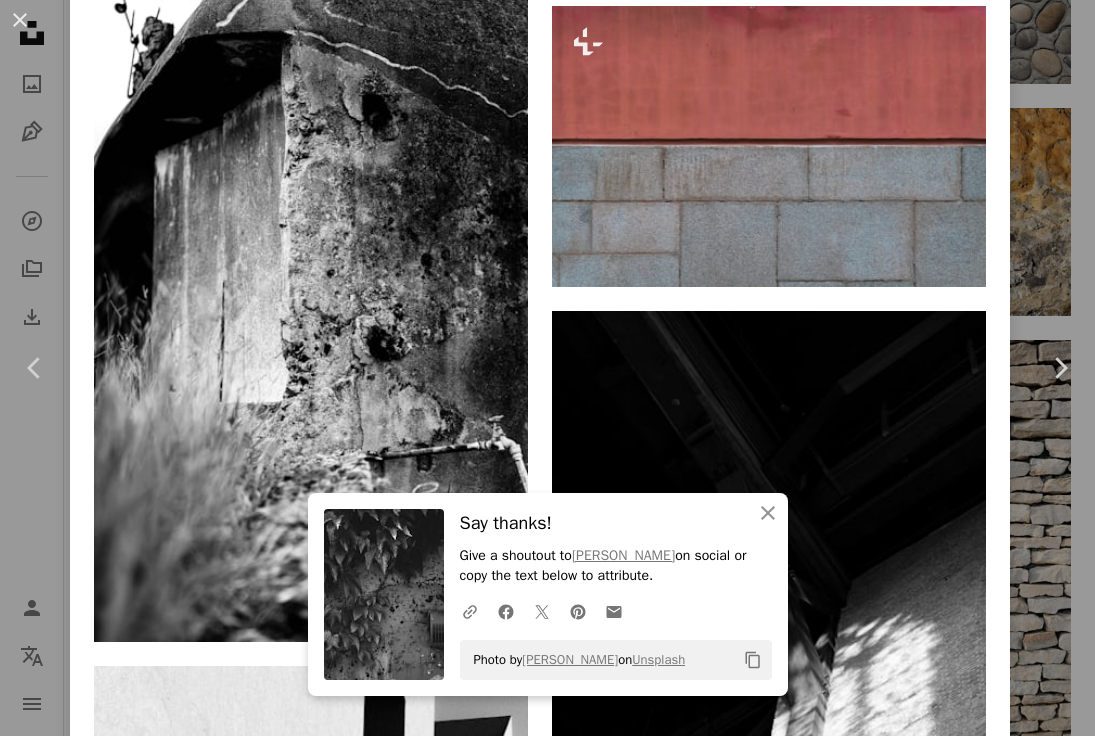 scroll, scrollTop: 29133, scrollLeft: 0, axis: vertical 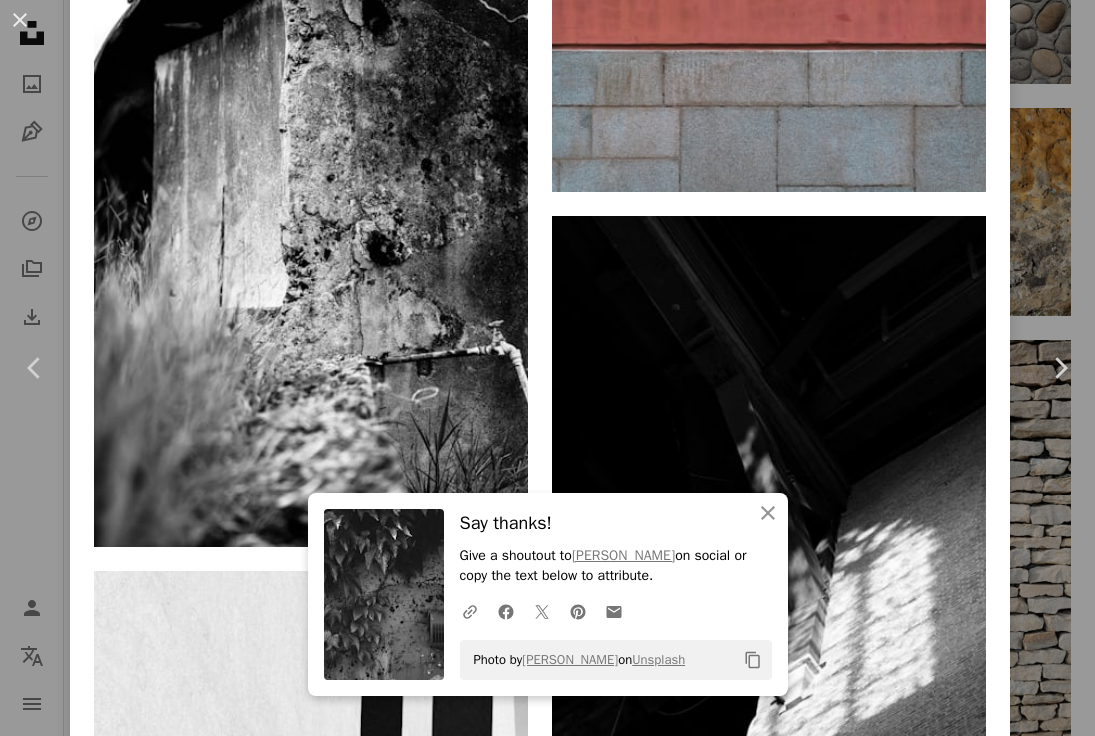 drag, startPoint x: 959, startPoint y: 309, endPoint x: 921, endPoint y: 301, distance: 38.832977 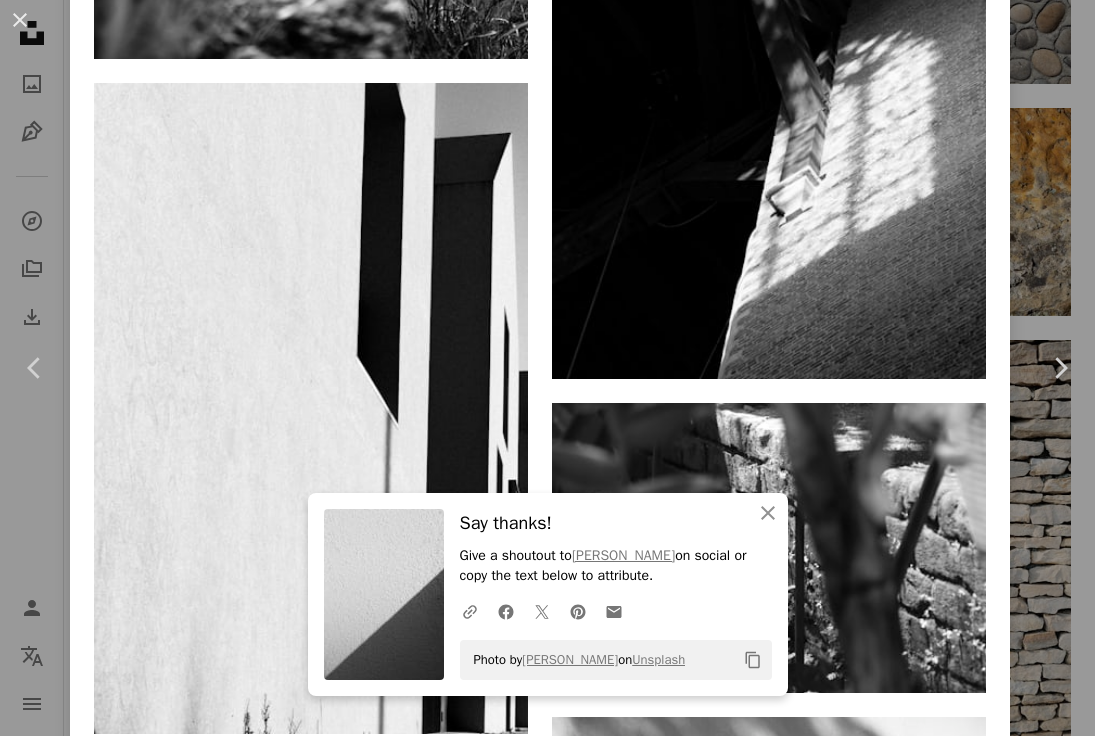 scroll, scrollTop: 29712, scrollLeft: 0, axis: vertical 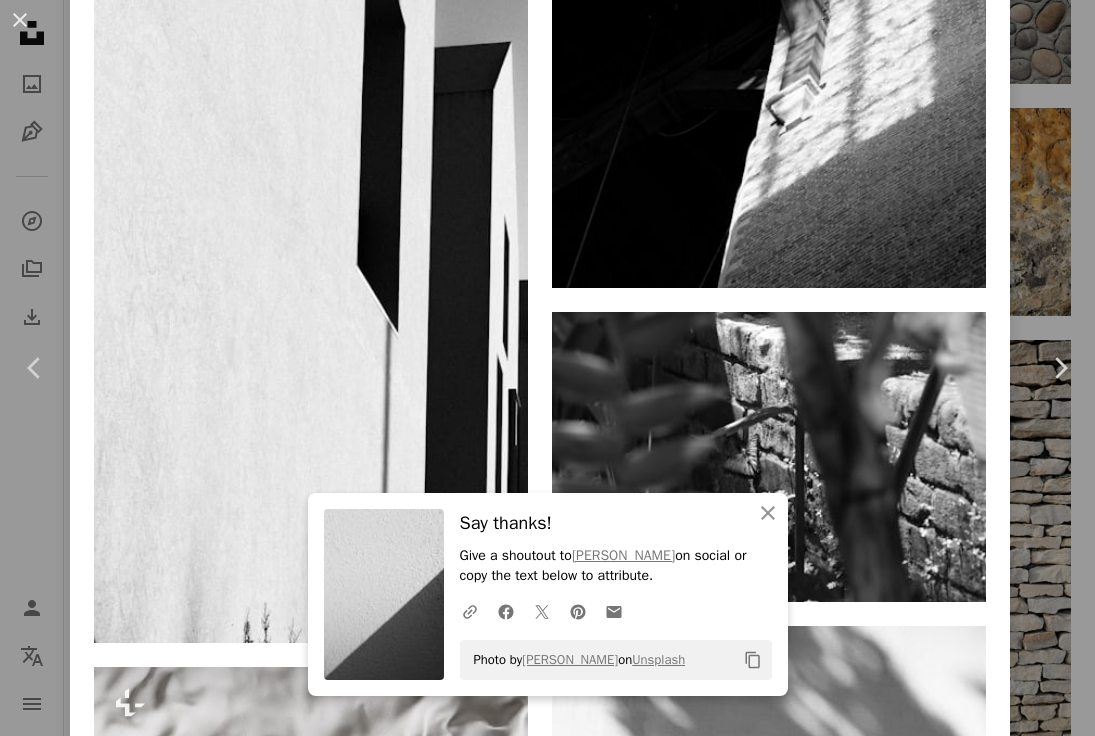 drag, startPoint x: 489, startPoint y: 394, endPoint x: 520, endPoint y: 391, distance: 31.144823 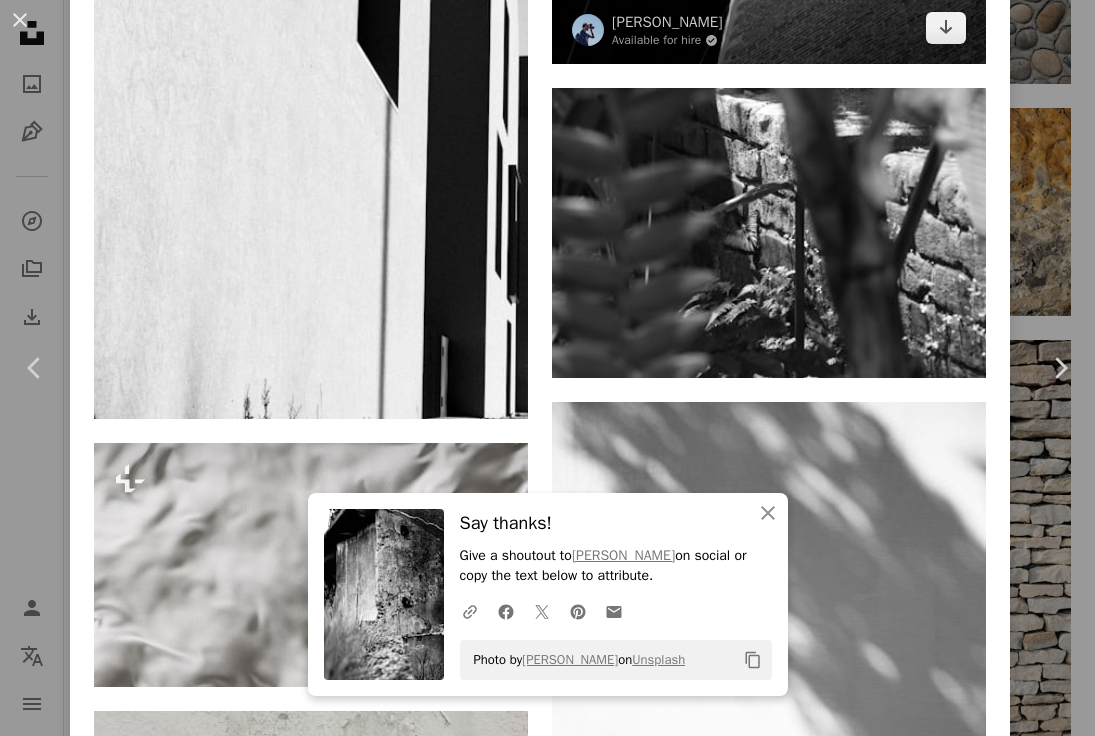 scroll, scrollTop: 29973, scrollLeft: 0, axis: vertical 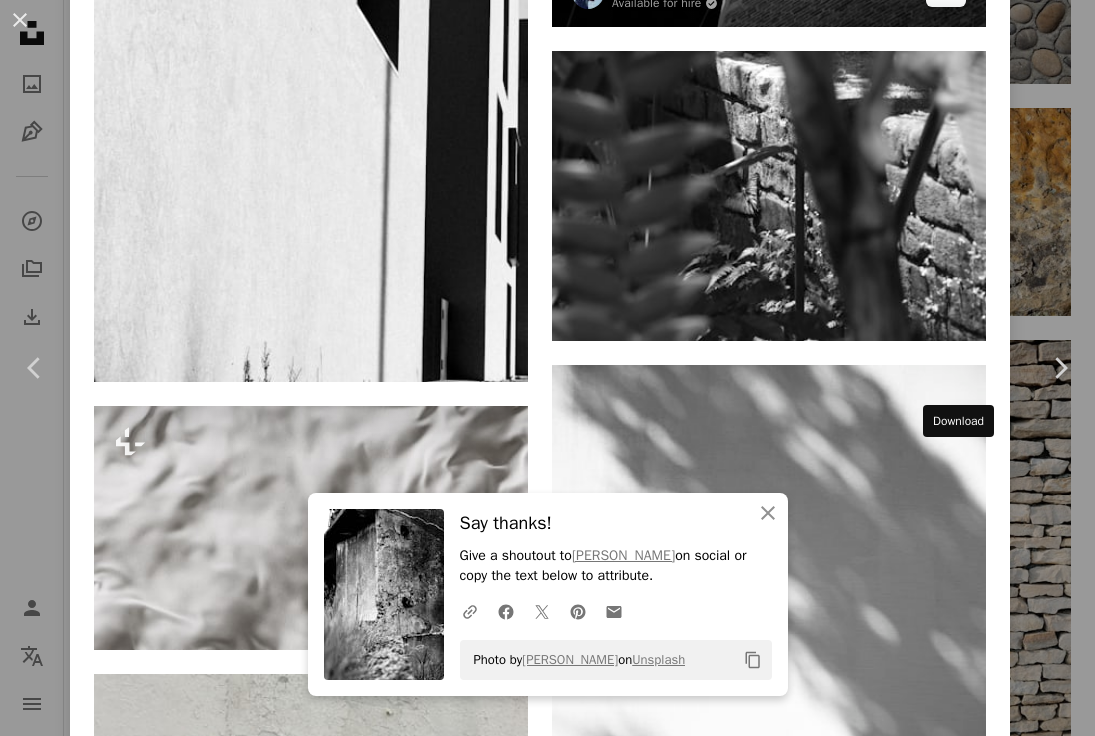 drag, startPoint x: 958, startPoint y: 459, endPoint x: 946, endPoint y: 457, distance: 12.165525 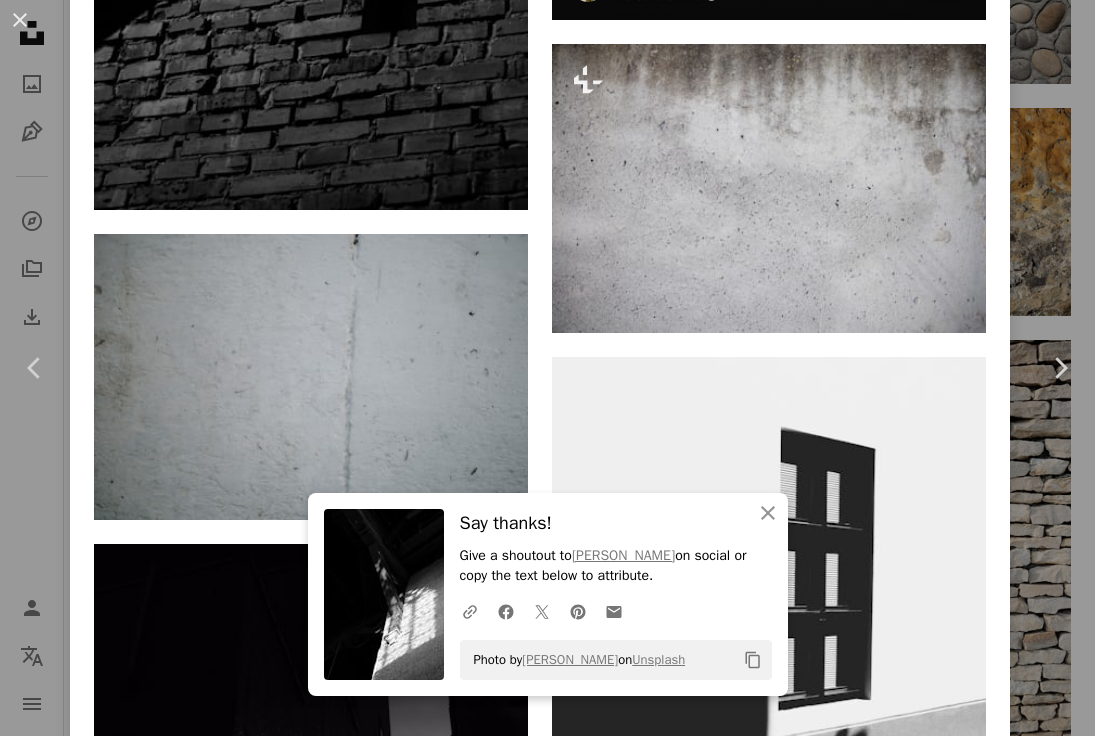 scroll, scrollTop: 32356, scrollLeft: 0, axis: vertical 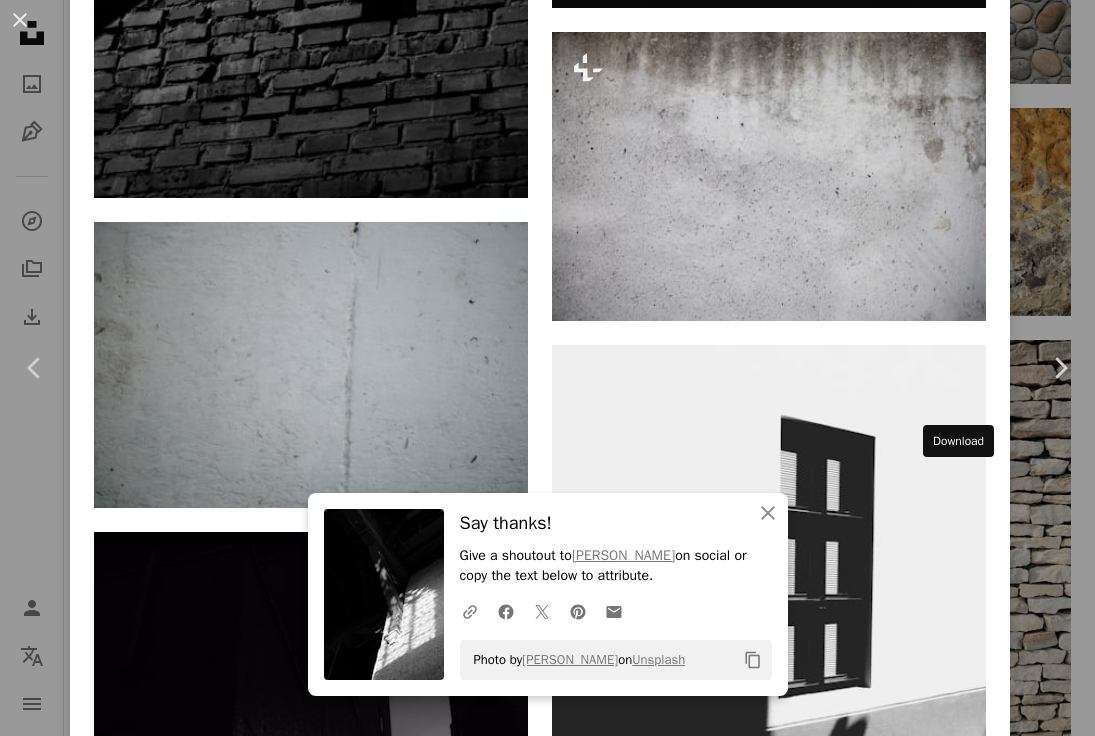 drag, startPoint x: 958, startPoint y: 476, endPoint x: 929, endPoint y: 467, distance: 30.364452 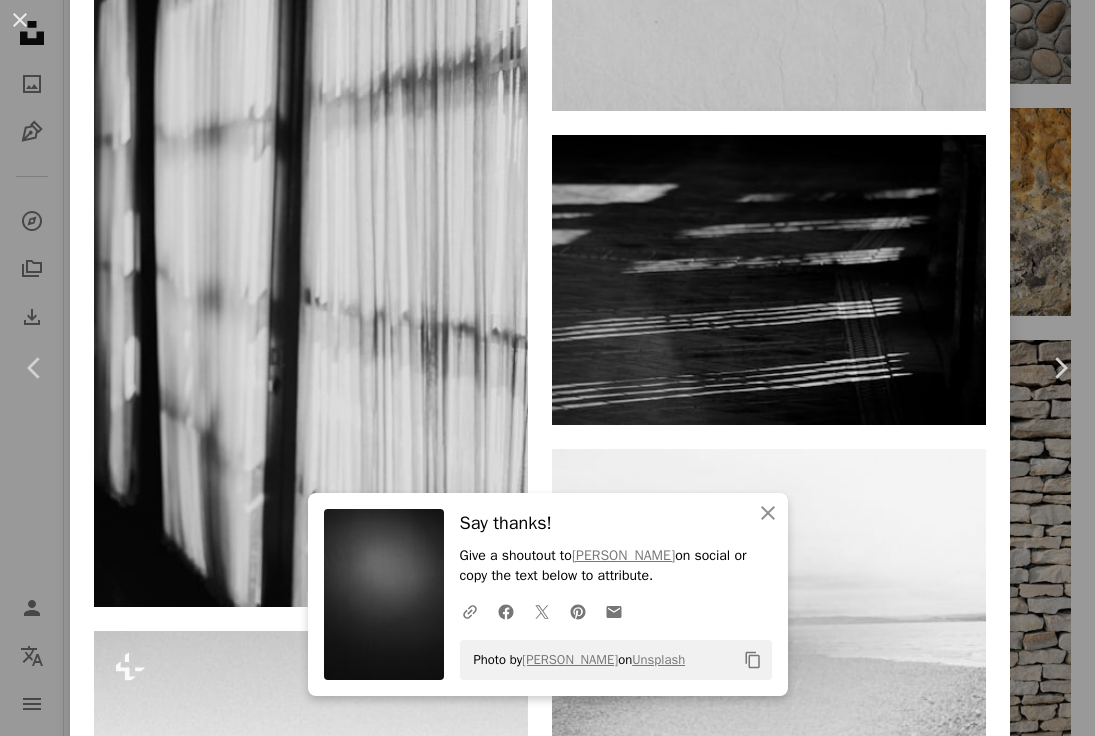 scroll, scrollTop: 35512, scrollLeft: 0, axis: vertical 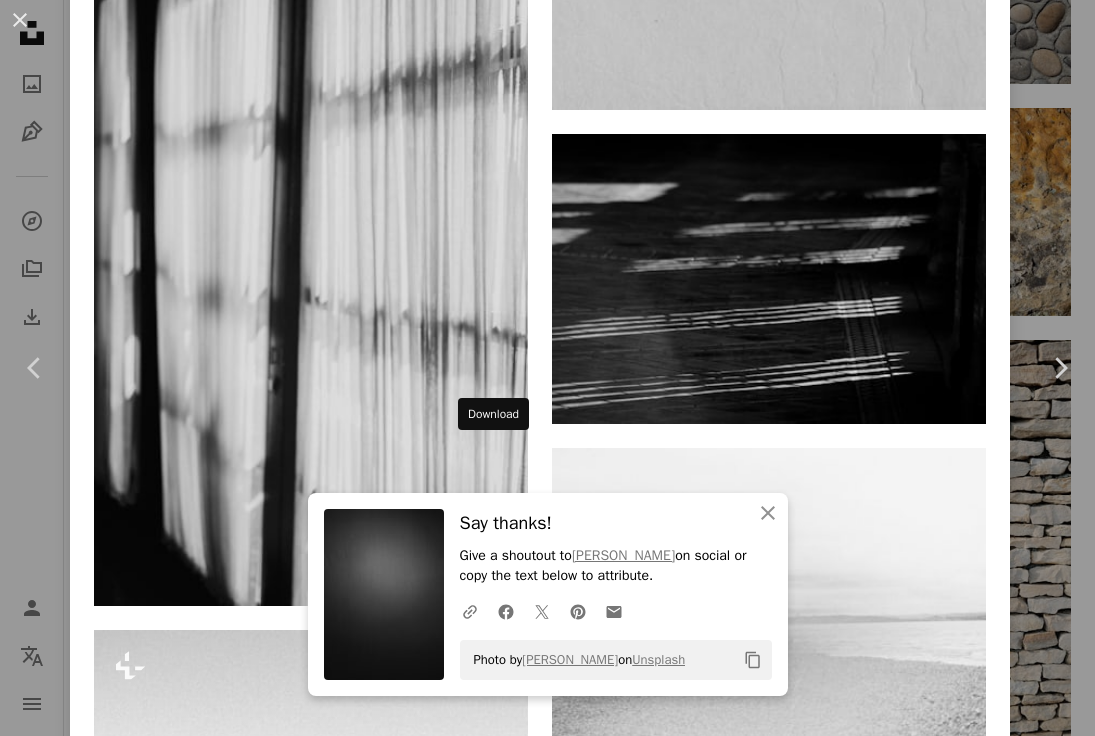 click on "Arrow pointing down" 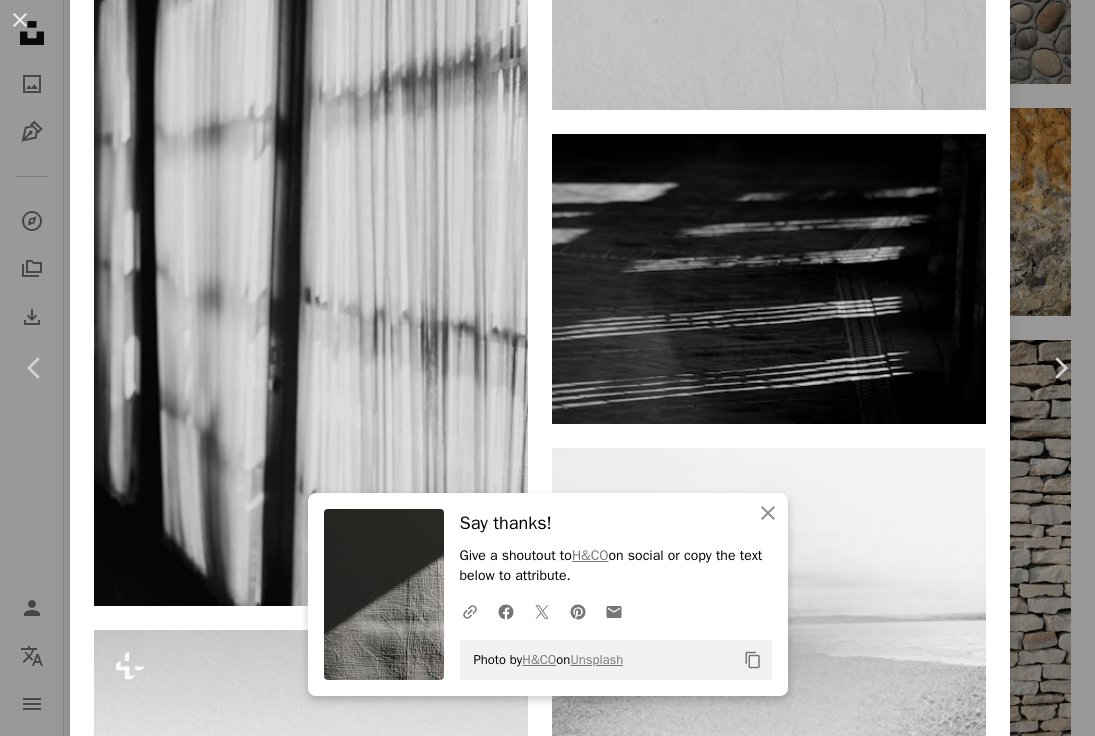 click on "Browse premium related images on iStock  |  Save 20% with code UNSPLASH20 View more on iStock  ↗ Related images A heart A plus sign [PERSON_NAME] Available for hire A checkmark inside of a circle Arrow pointing down A heart A plus sign H&CO Available for hire A checkmark inside of a circle Arrow pointing down A heart A plus sign NordWood Themes Available for hire A checkmark inside of a circle Arrow pointing down A heart A plus sign Amin Kashmirii Arrow pointing down A heart A plus sign [PERSON_NAME] Arrow pointing down A heart A plus sign [PERSON_NAME] - Portugues del [PERSON_NAME] Arrow pointing down Plus sign for Unsplash+ A heart A plus sign [PERSON_NAME] For  Unsplash+ A lock Download A heart A plus sign [PERSON_NAME] Available for hire A checkmark inside of a circle Arrow pointing down A heart A plus sign [PERSON_NAME] Arrow pointing down A heart A plus sign Raflian Azhar Available for hire A checkmark inside of a circle Arrow pointing down A heart A plus sign Toa Heftiba Available for hire Arrow pointing down" at bounding box center (540, -15981) 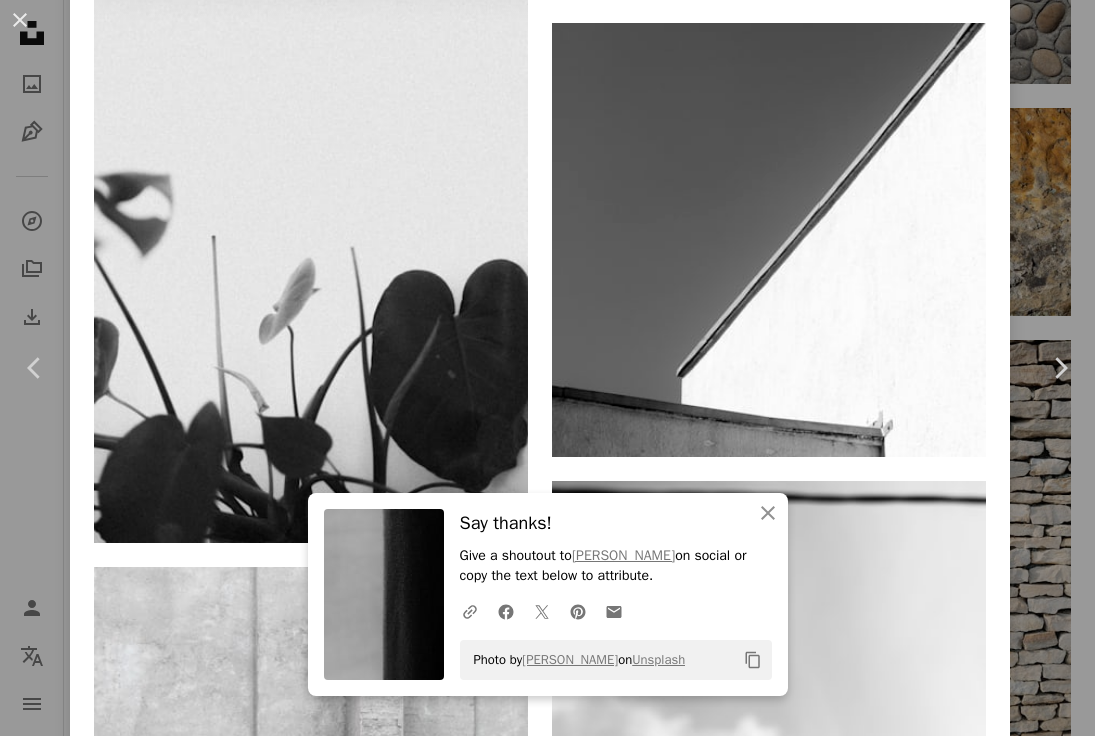 scroll, scrollTop: 36257, scrollLeft: 0, axis: vertical 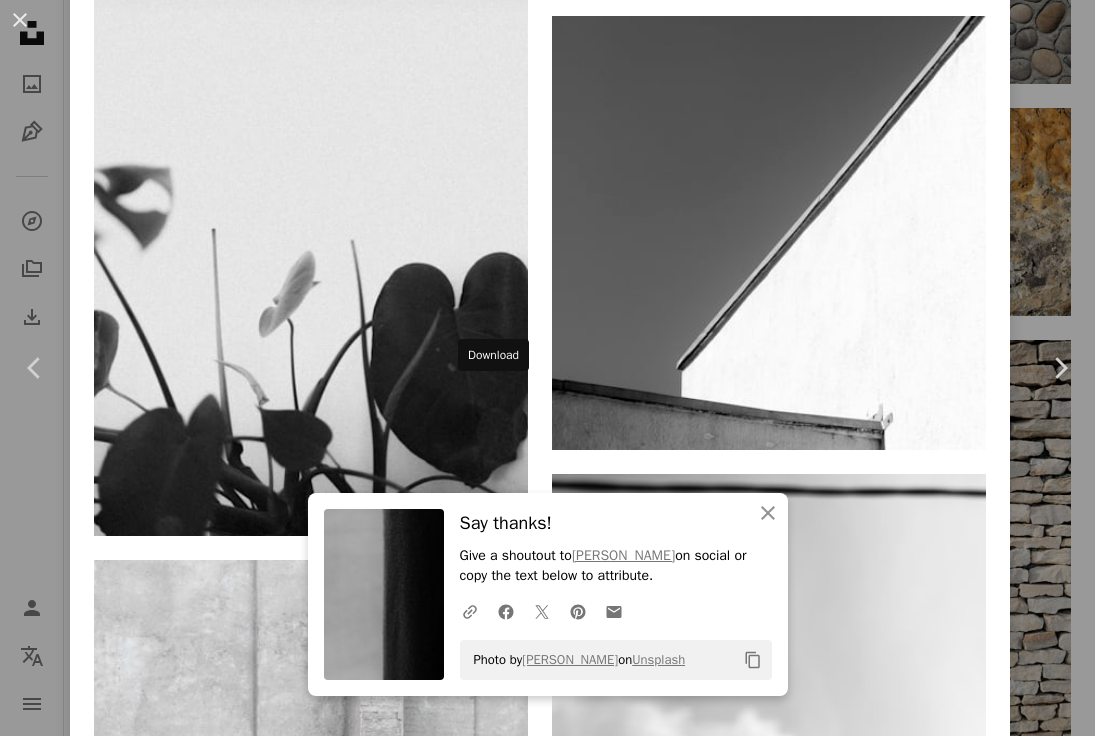 click on "Arrow pointing down" 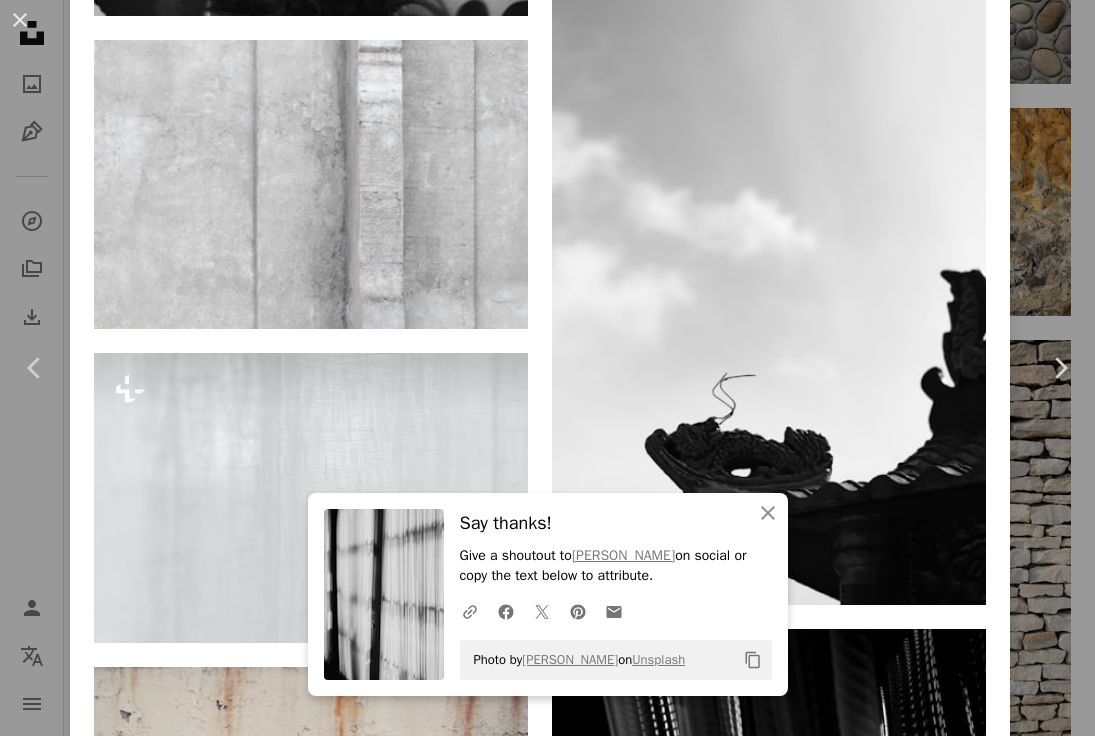 scroll, scrollTop: 36792, scrollLeft: 0, axis: vertical 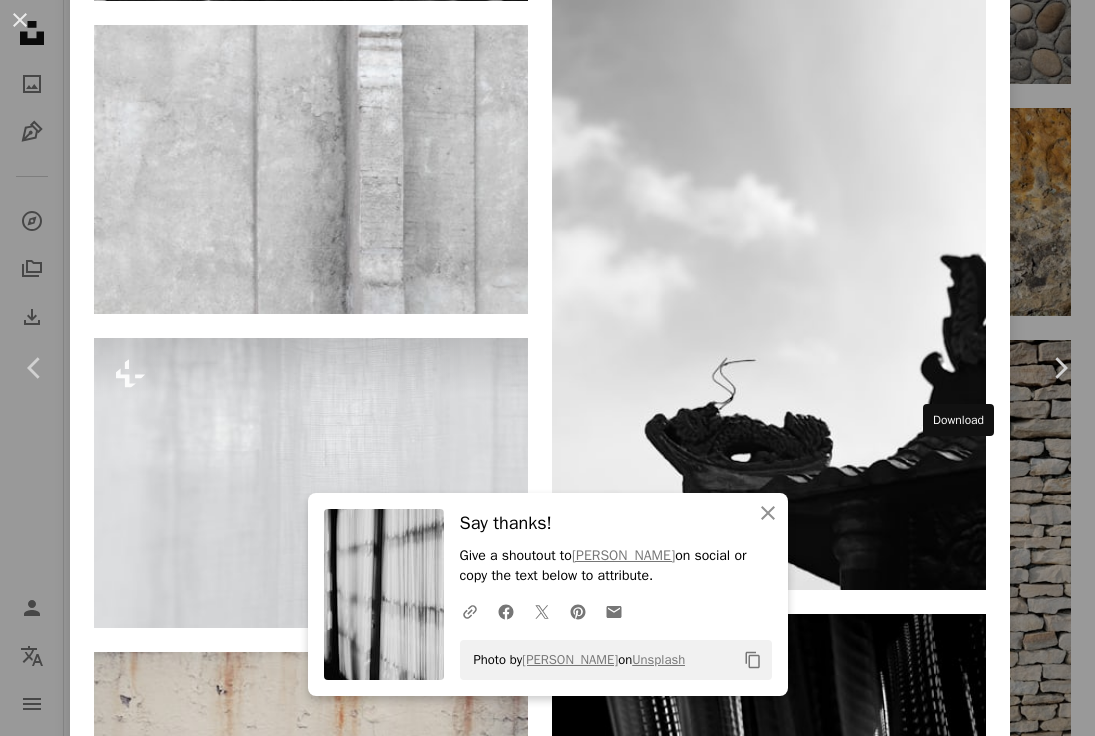 click on "Arrow pointing down" 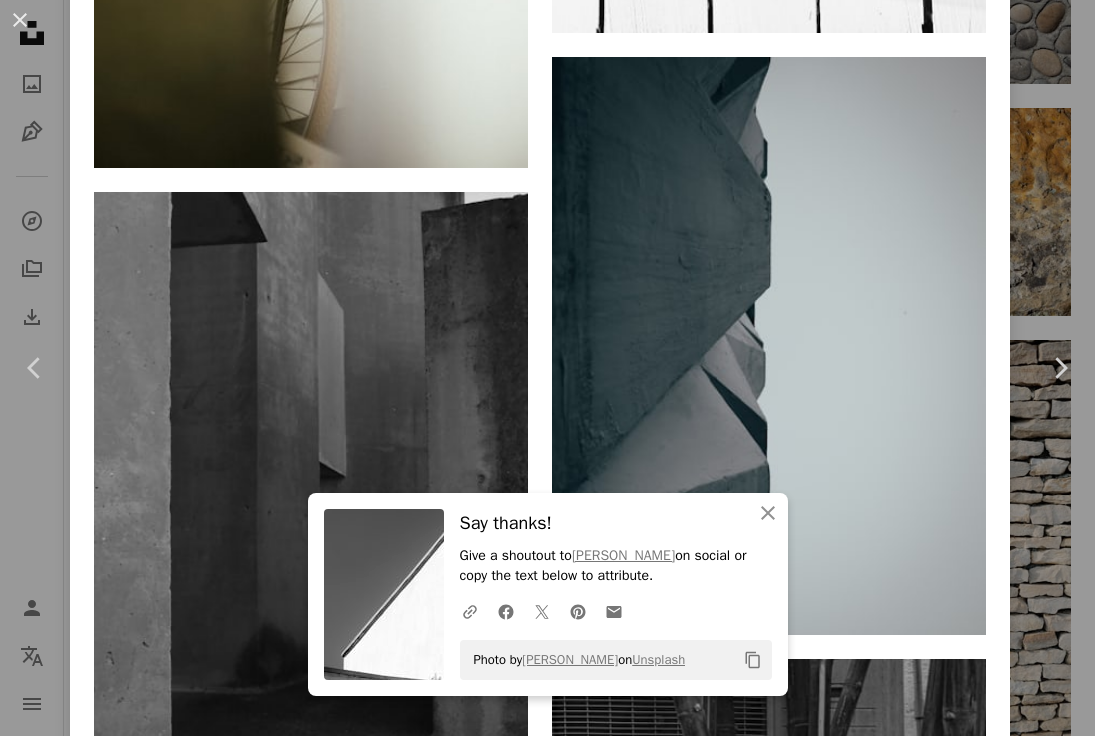 scroll, scrollTop: 38580, scrollLeft: 0, axis: vertical 